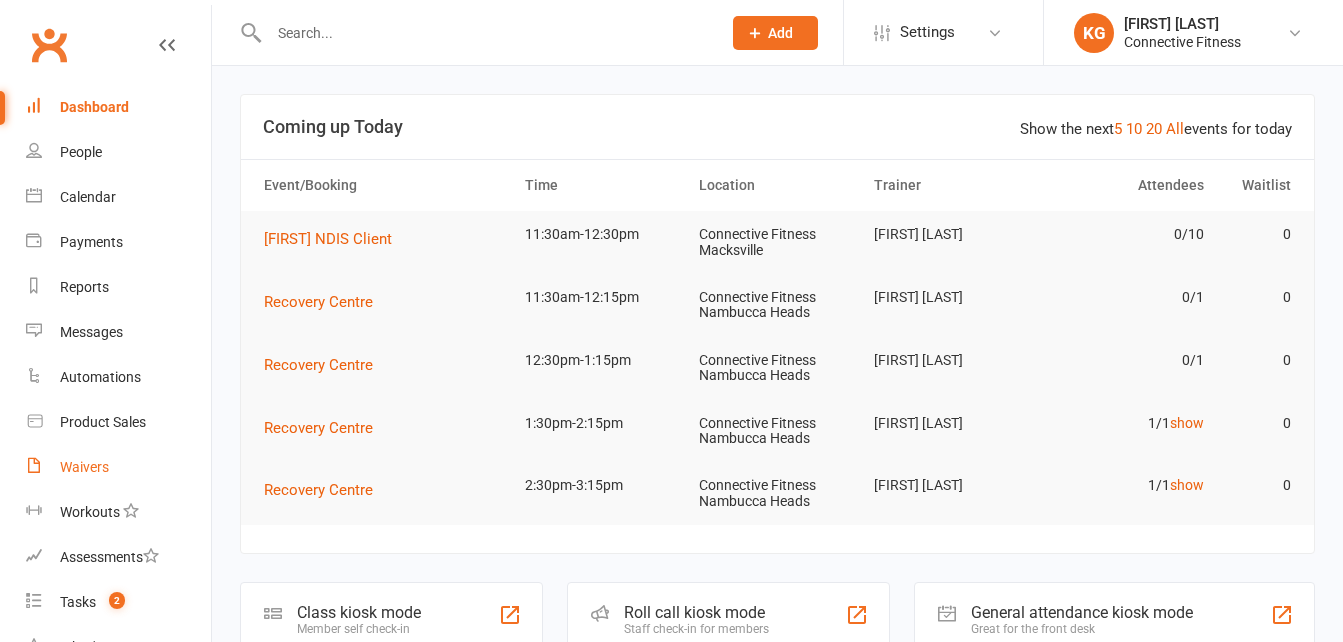 scroll, scrollTop: 0, scrollLeft: 0, axis: both 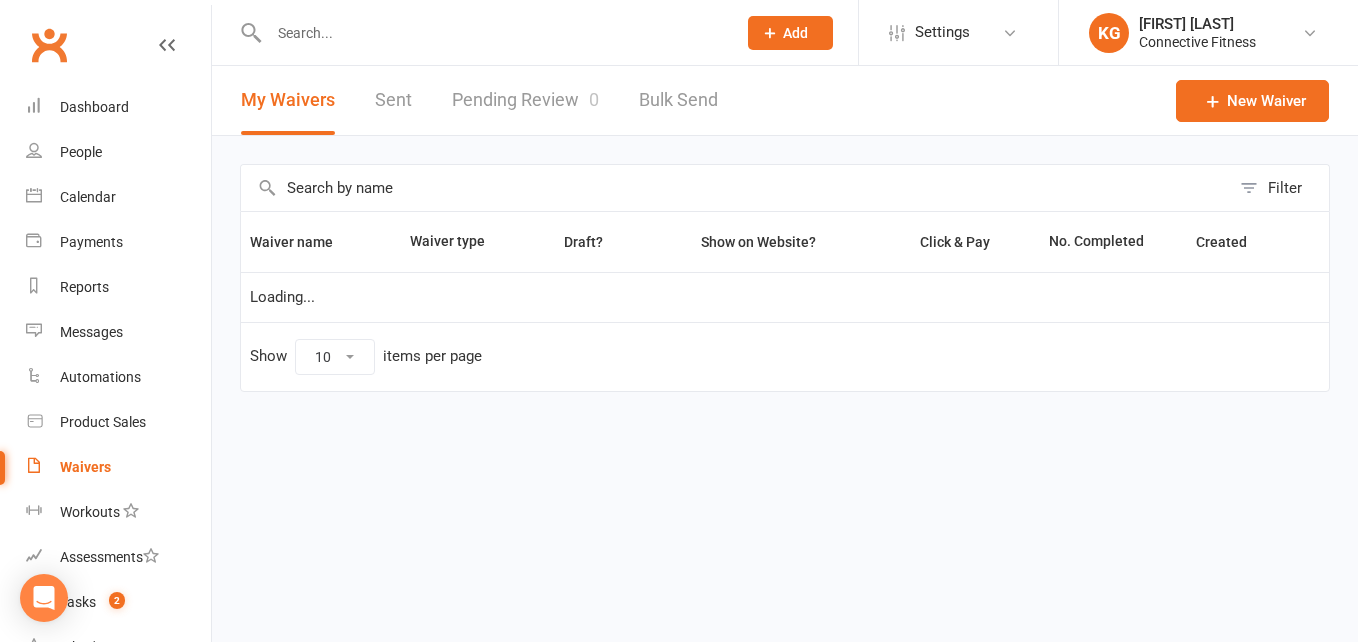 select on "100" 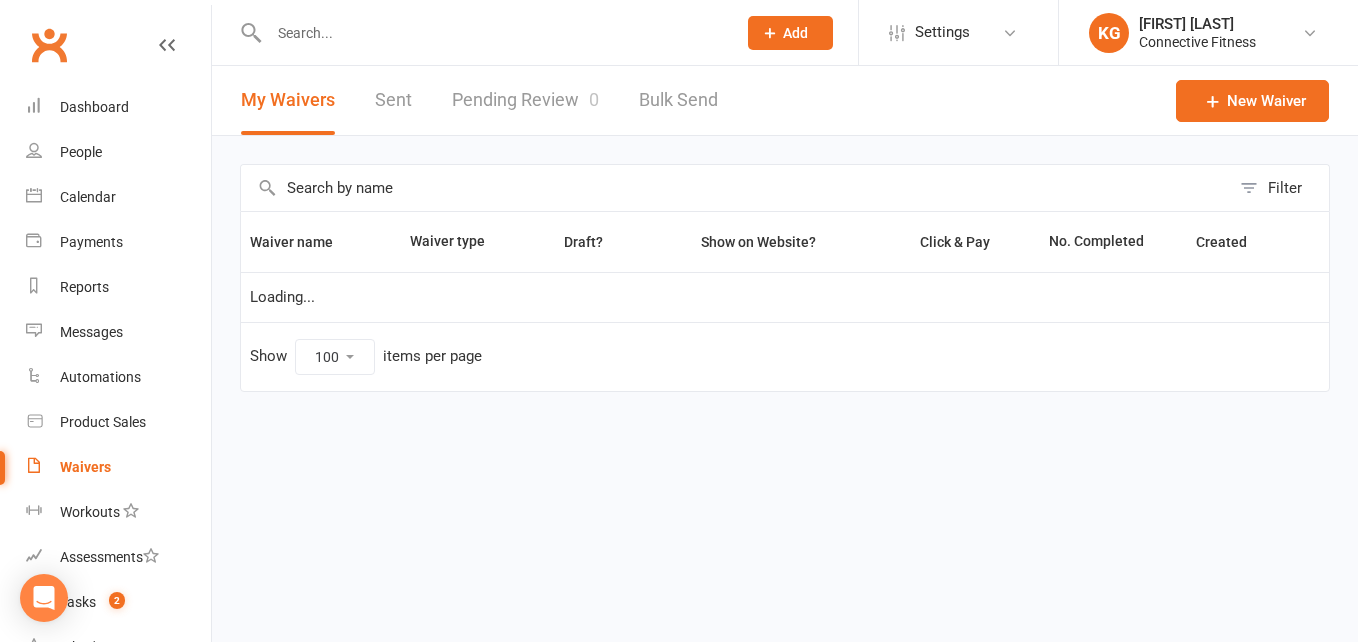 click on "Pending Review 0" at bounding box center (525, 100) 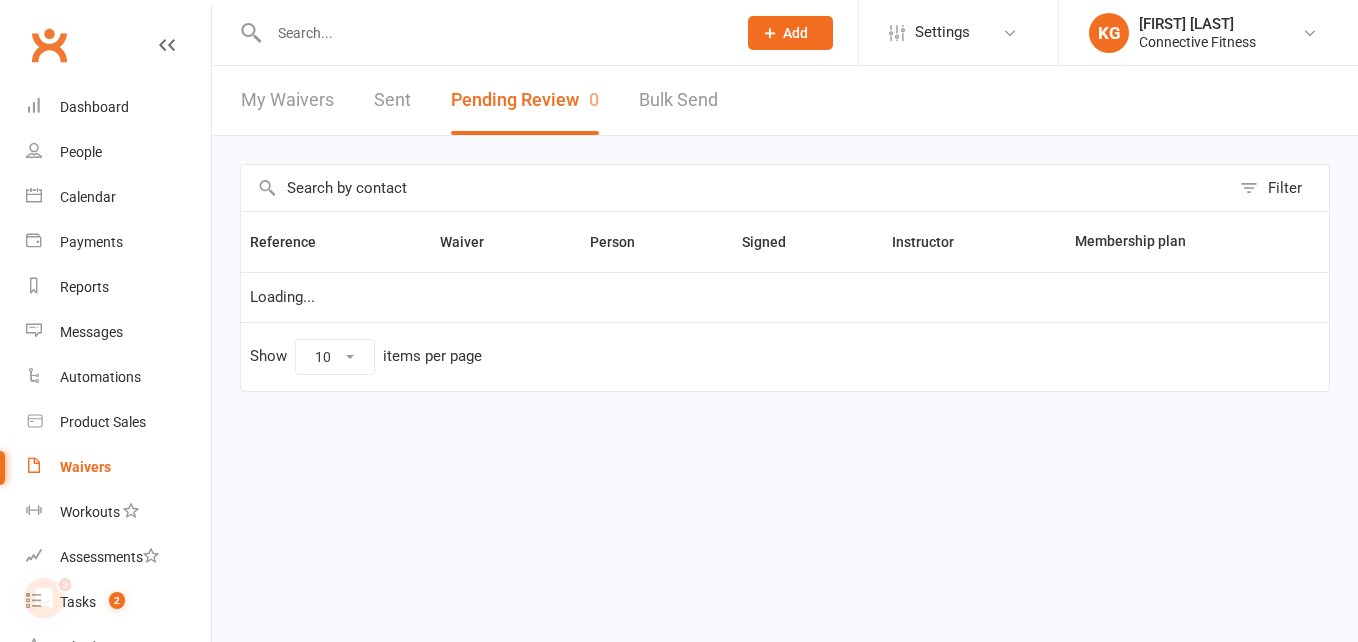 scroll, scrollTop: 0, scrollLeft: 0, axis: both 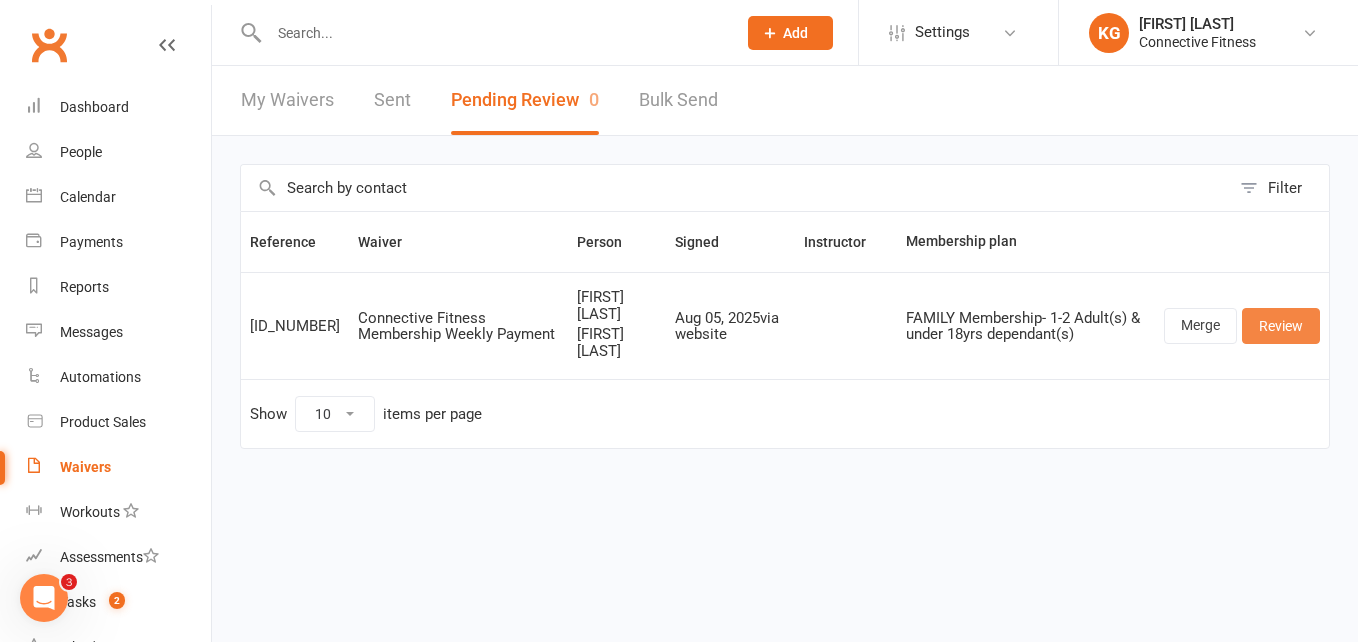 click on "Review" at bounding box center [1281, 326] 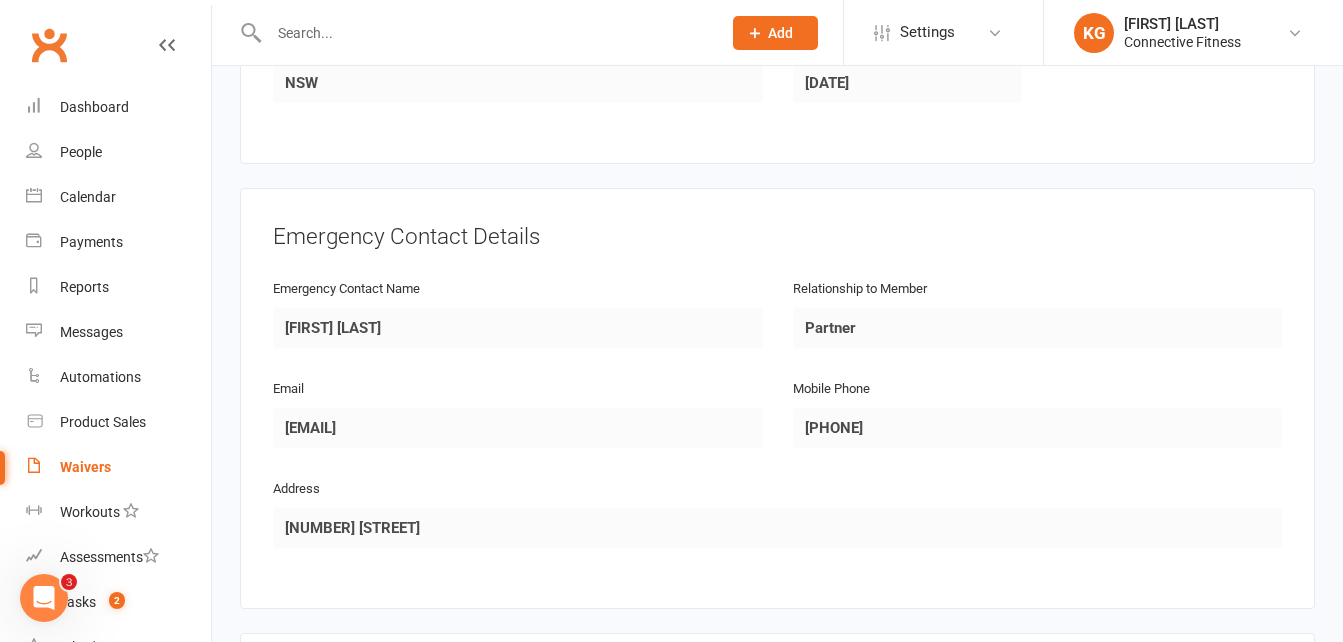 scroll, scrollTop: 1617, scrollLeft: 0, axis: vertical 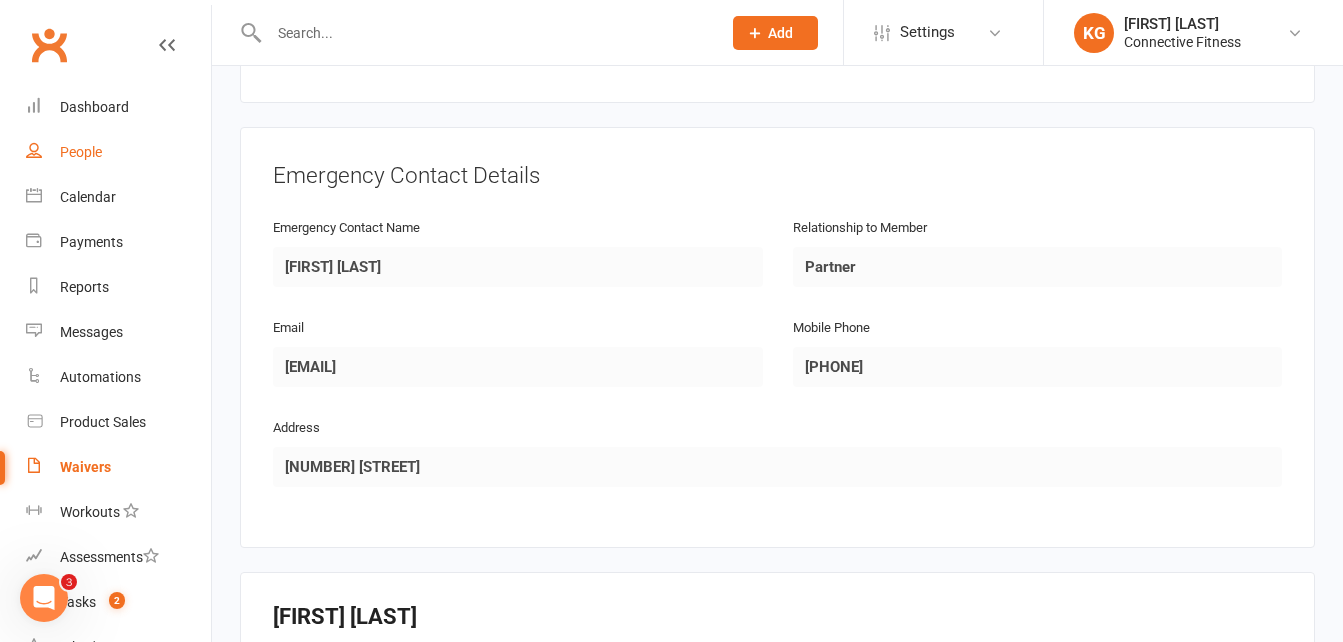 click on "People" at bounding box center [81, 152] 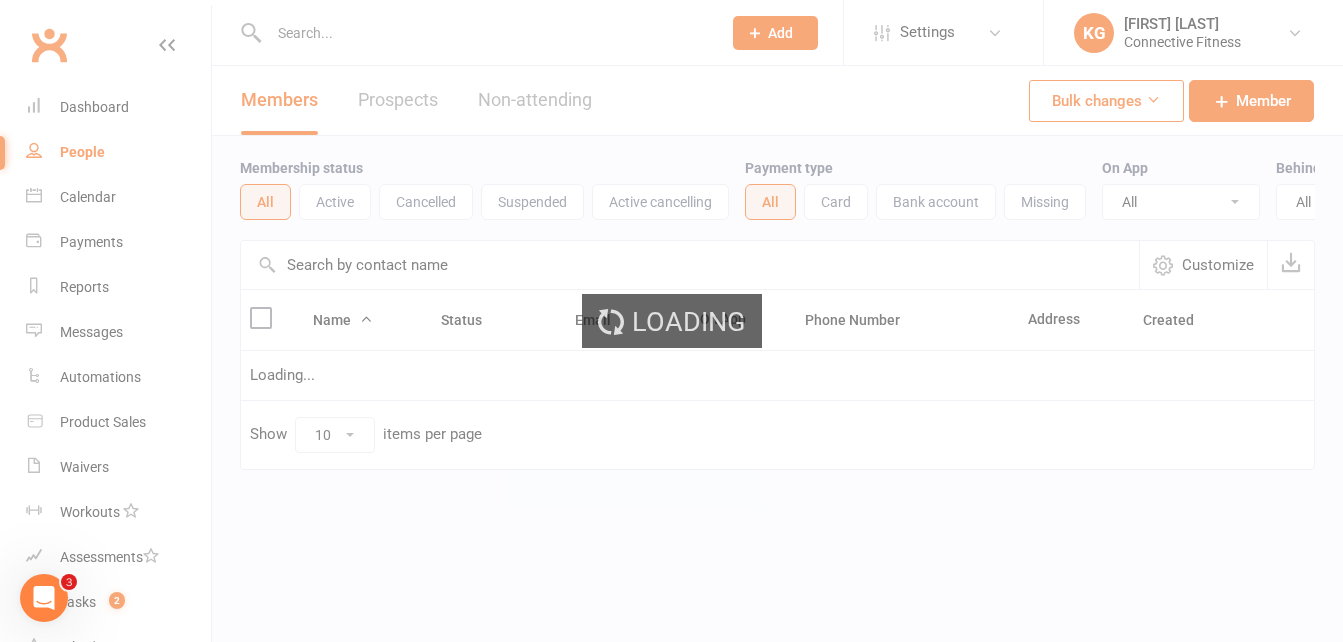 scroll, scrollTop: 0, scrollLeft: 0, axis: both 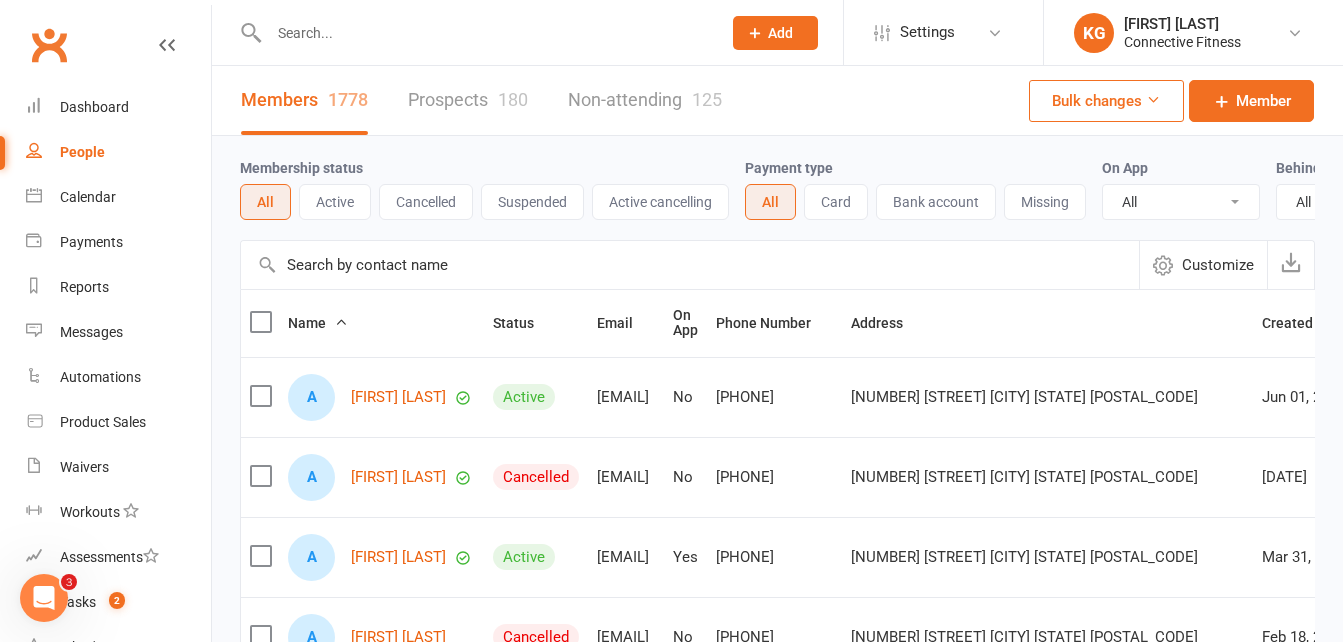 click at bounding box center [690, 265] 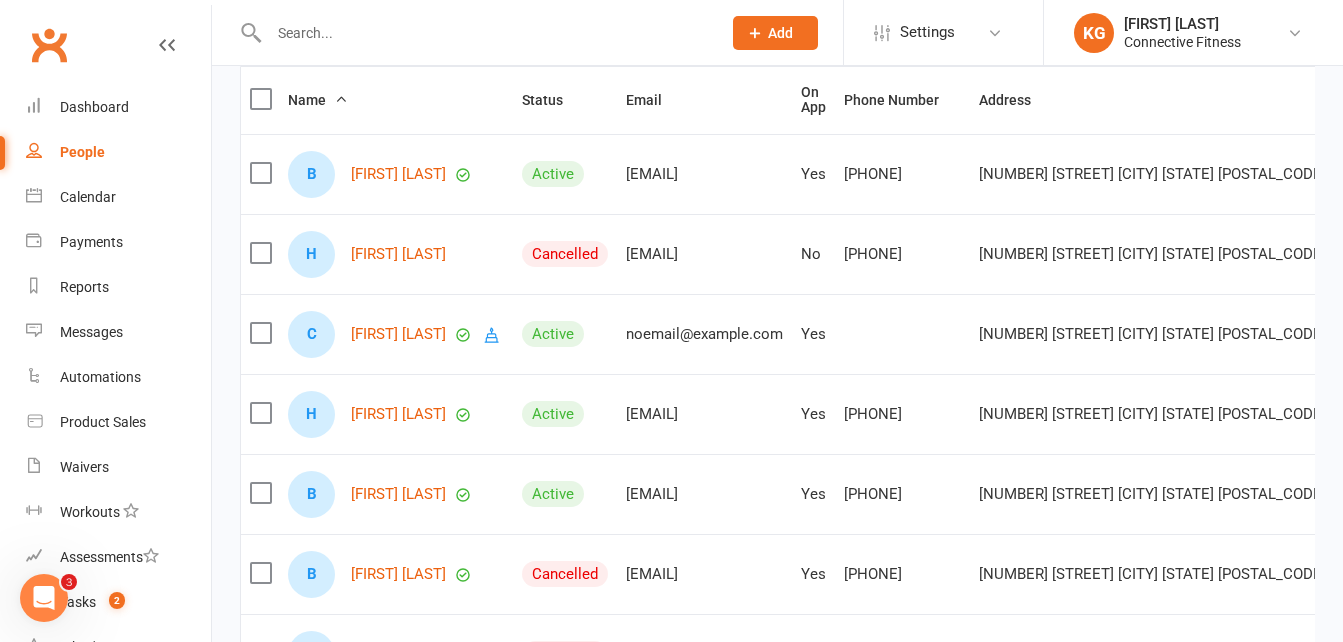scroll, scrollTop: 0, scrollLeft: 0, axis: both 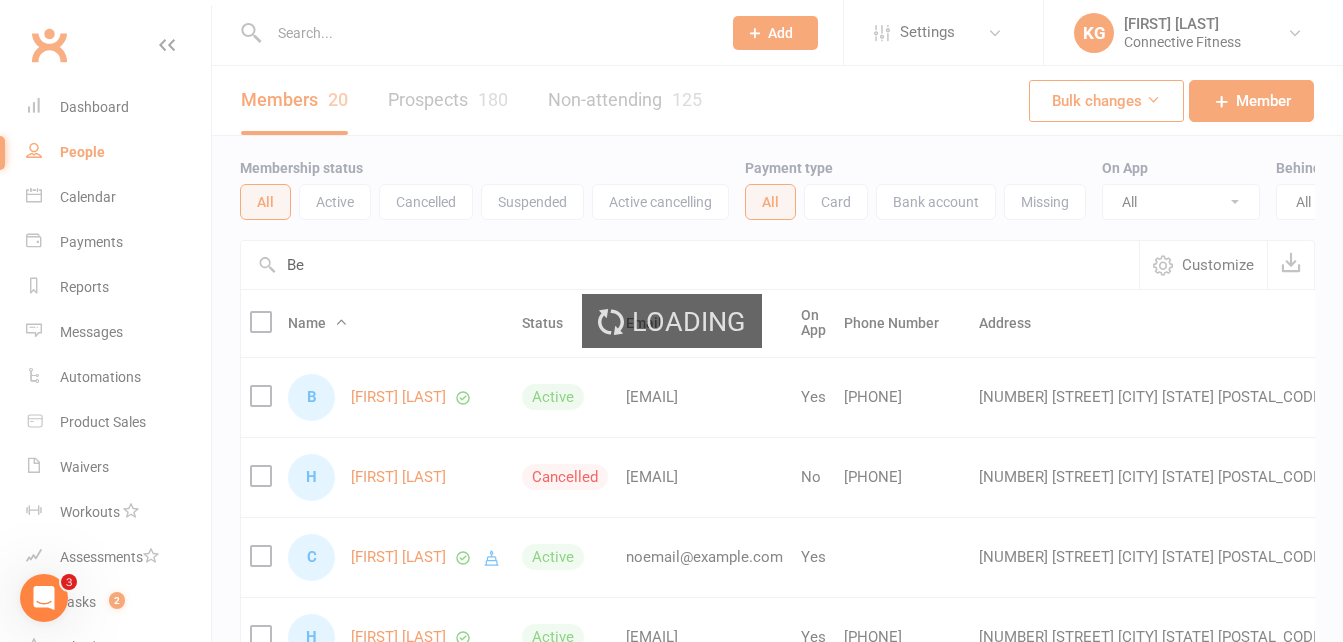 type on "B" 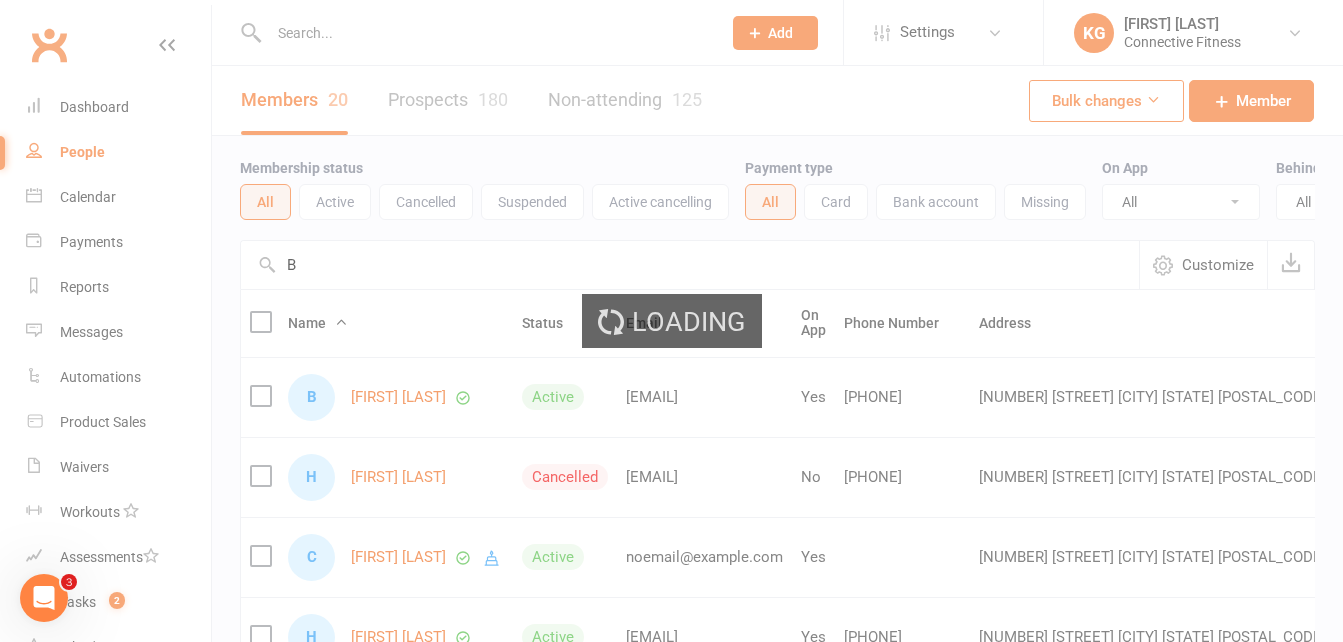 type 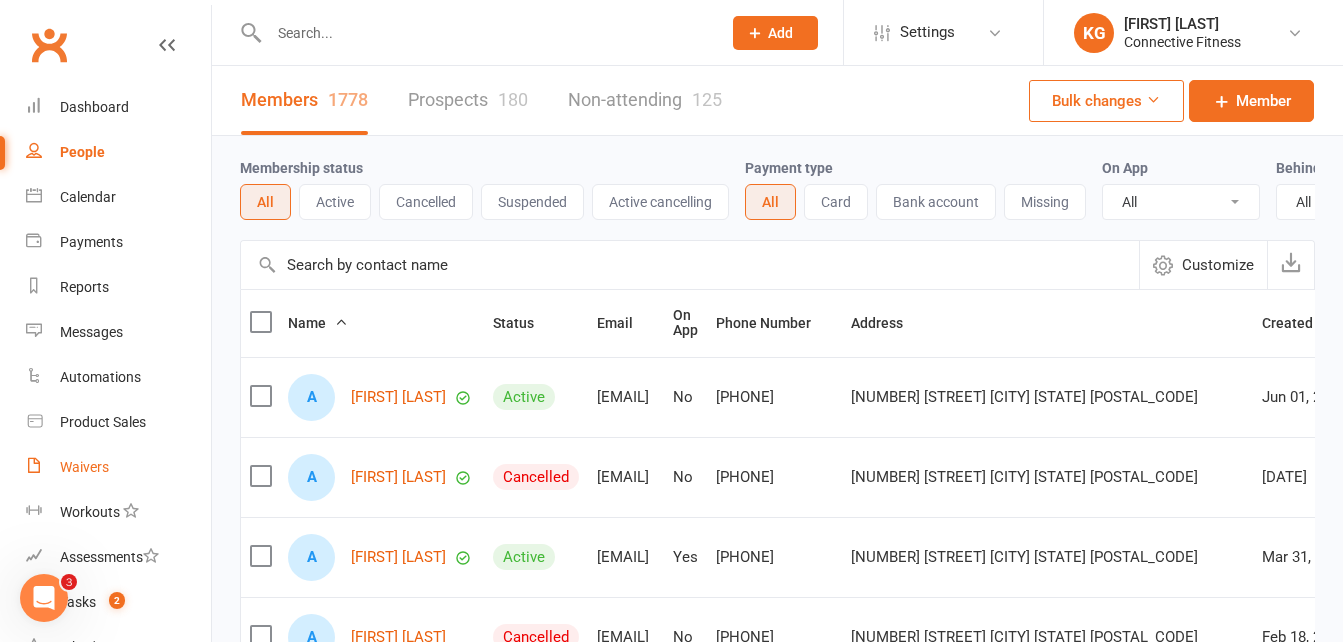 click on "Waivers" at bounding box center (84, 467) 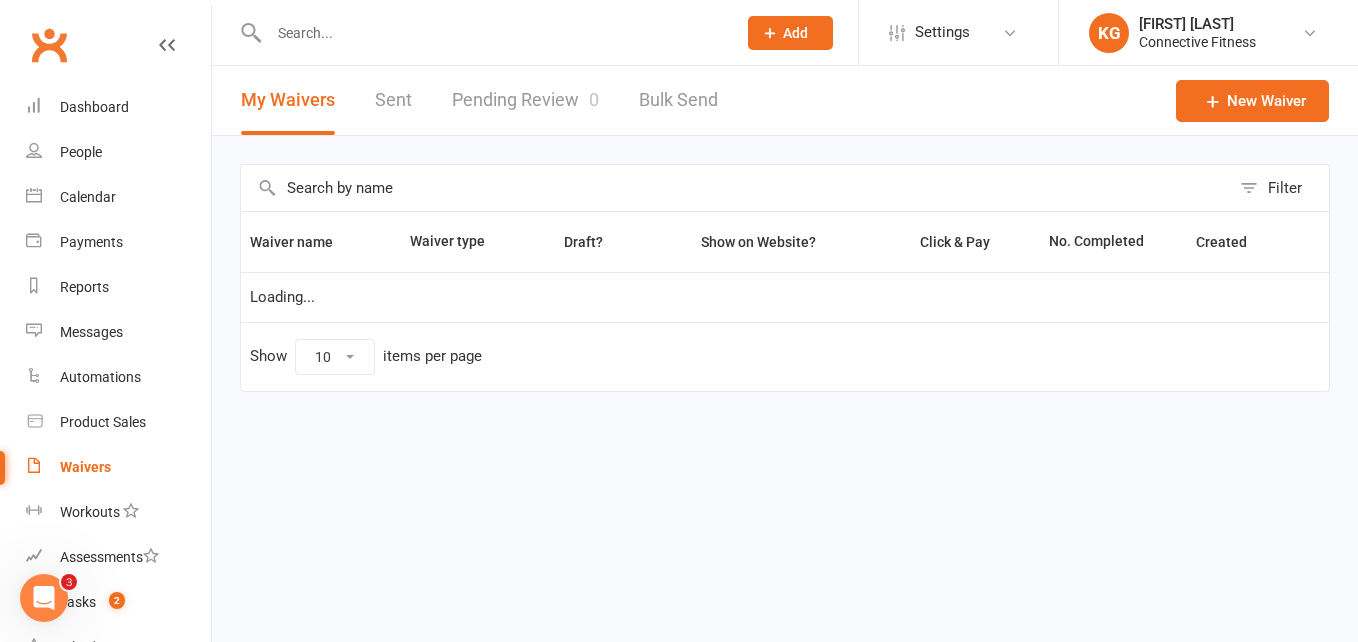 select on "100" 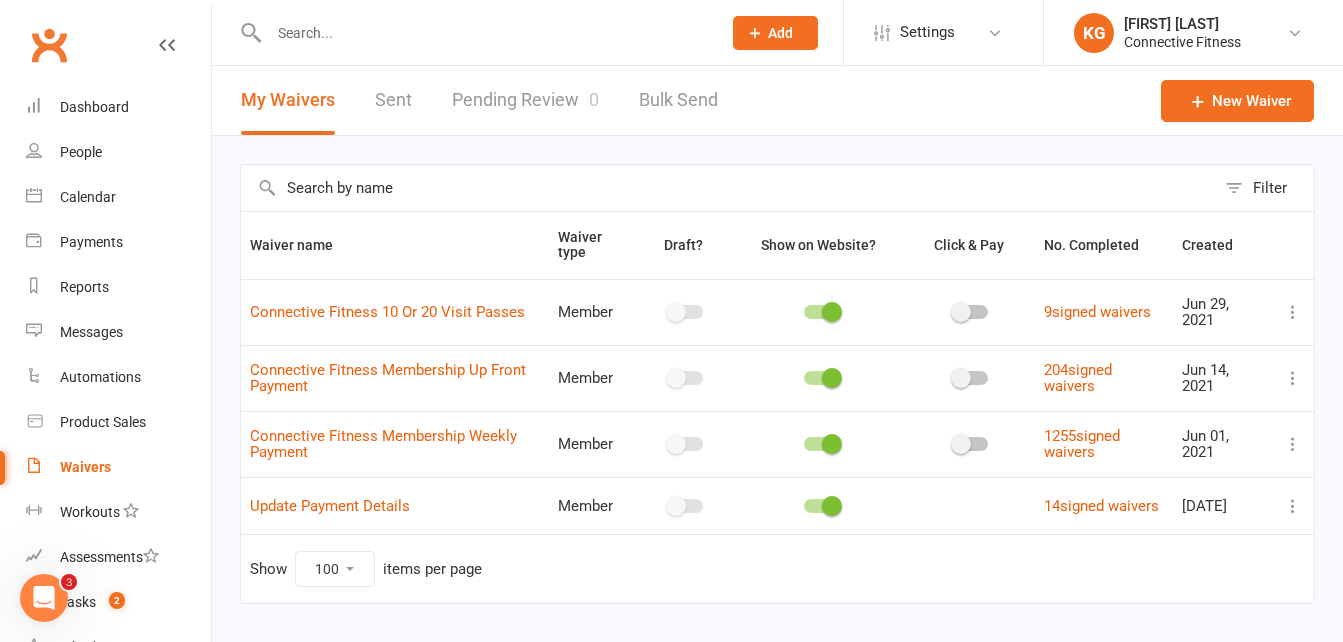 click on "Pending Review 0" at bounding box center [525, 100] 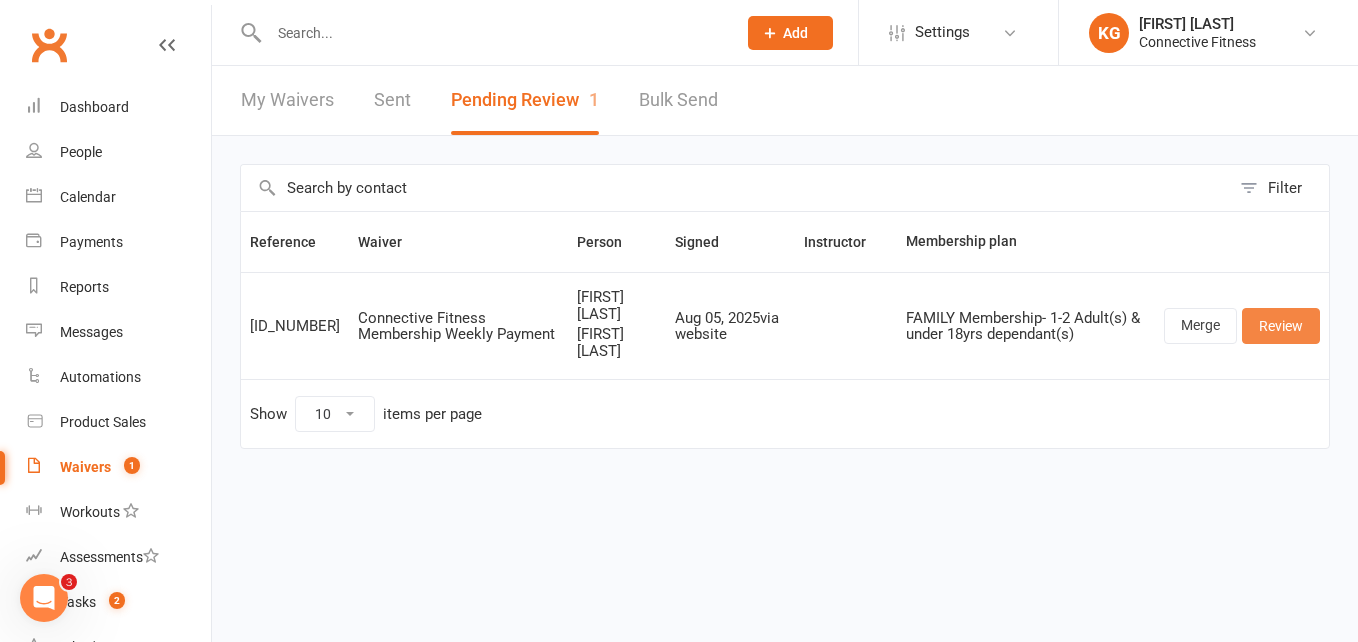 click on "Review" at bounding box center [1281, 326] 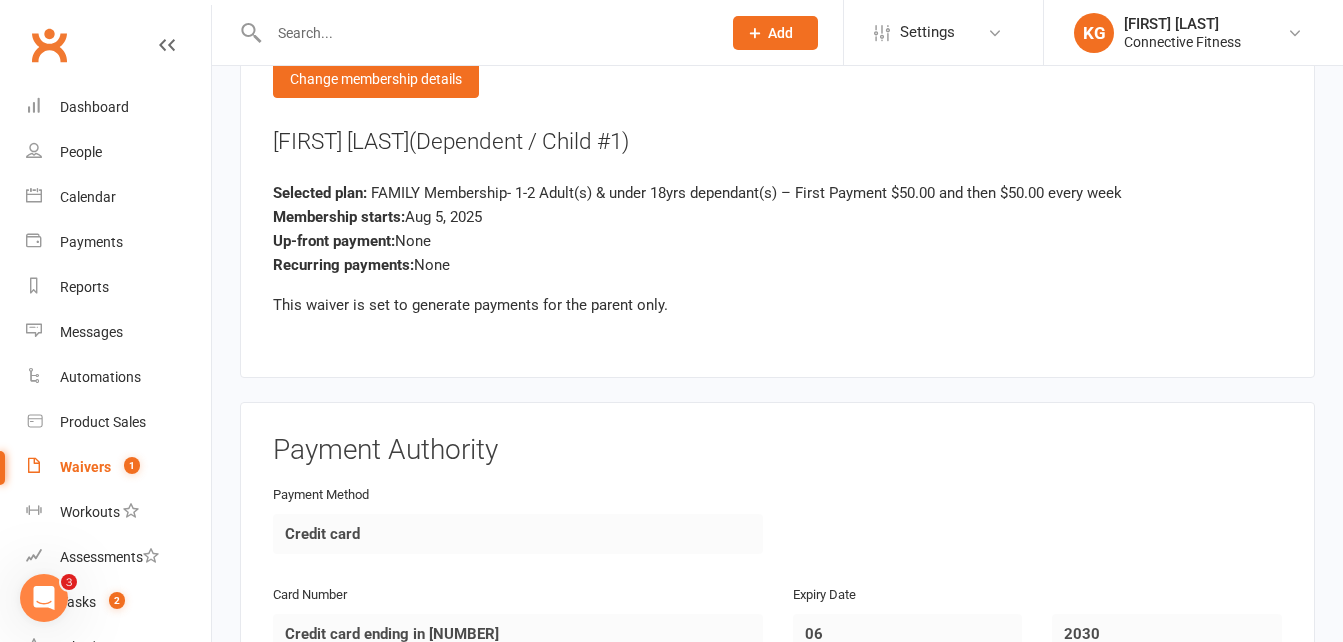 scroll, scrollTop: 3320, scrollLeft: 0, axis: vertical 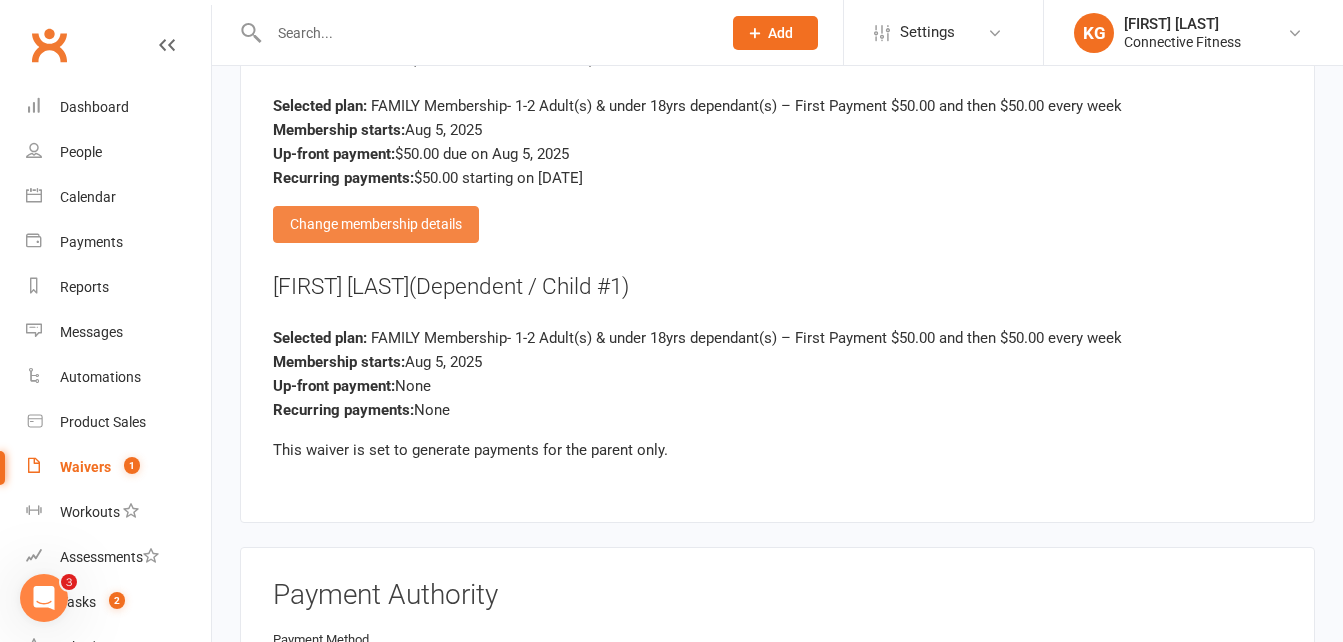 click on "Change membership details" at bounding box center (376, 224) 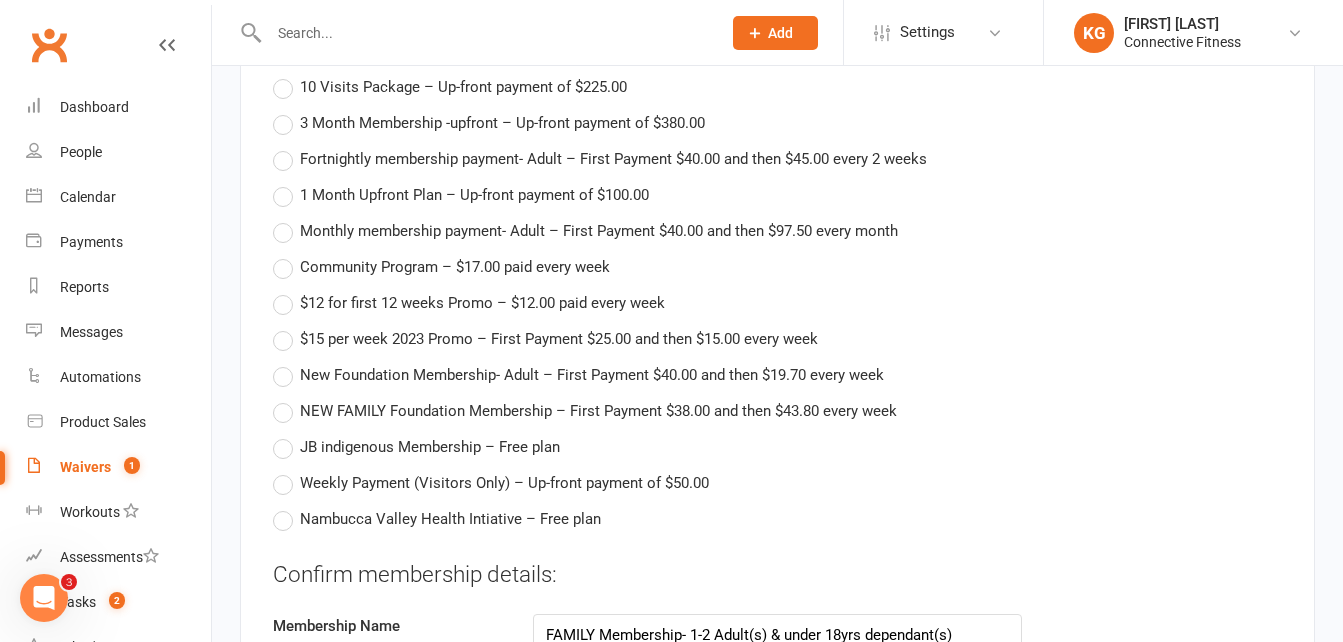 scroll, scrollTop: 3791, scrollLeft: 0, axis: vertical 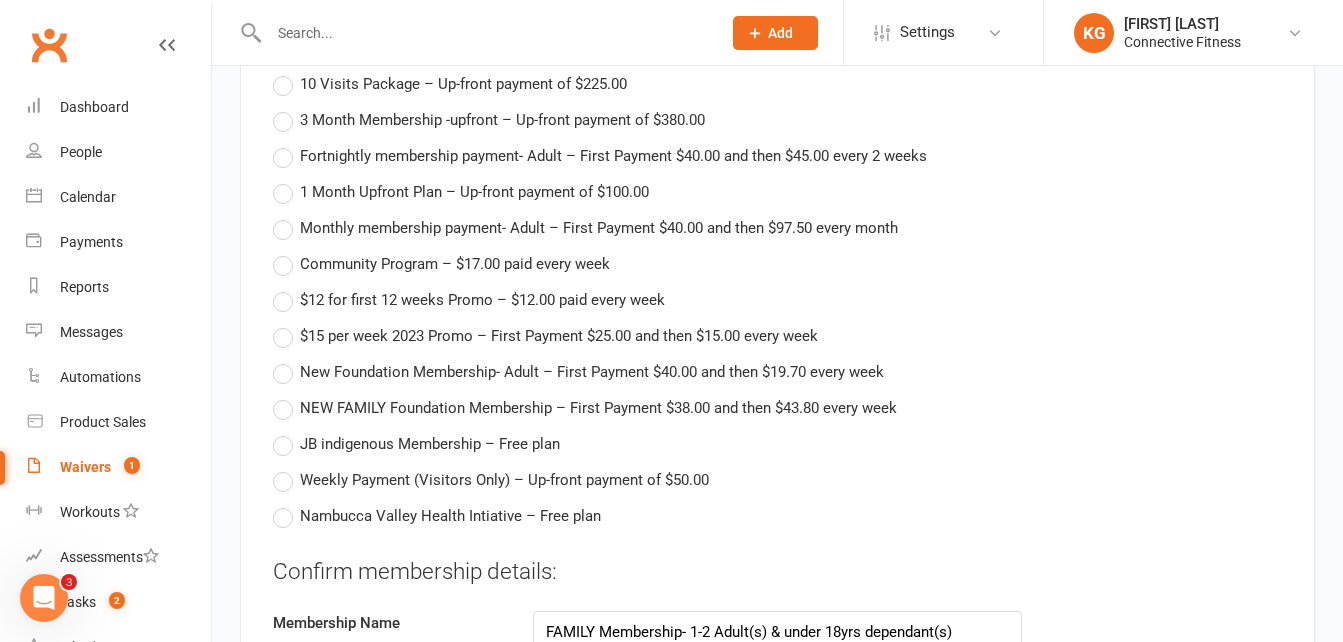 click on "NEW FAMILY Foundation Membership – First Payment $38.00 and then $43.80 every week" at bounding box center (598, 406) 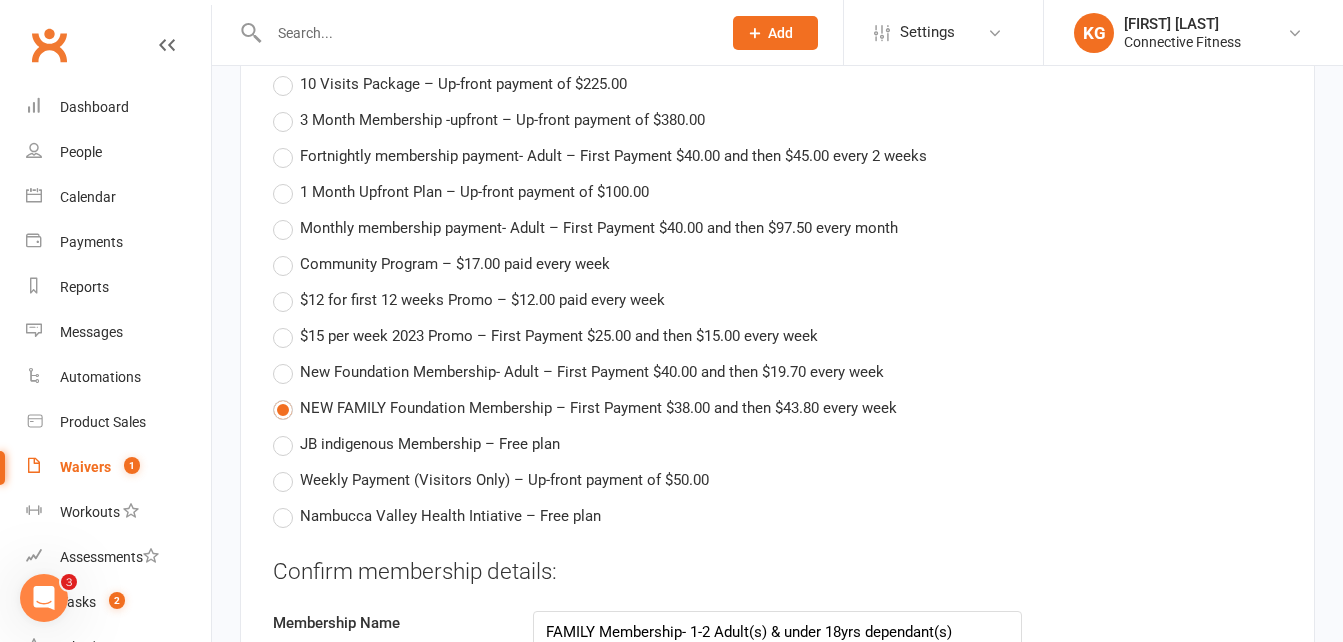 type on "NEW FAMILY Foundation Membership" 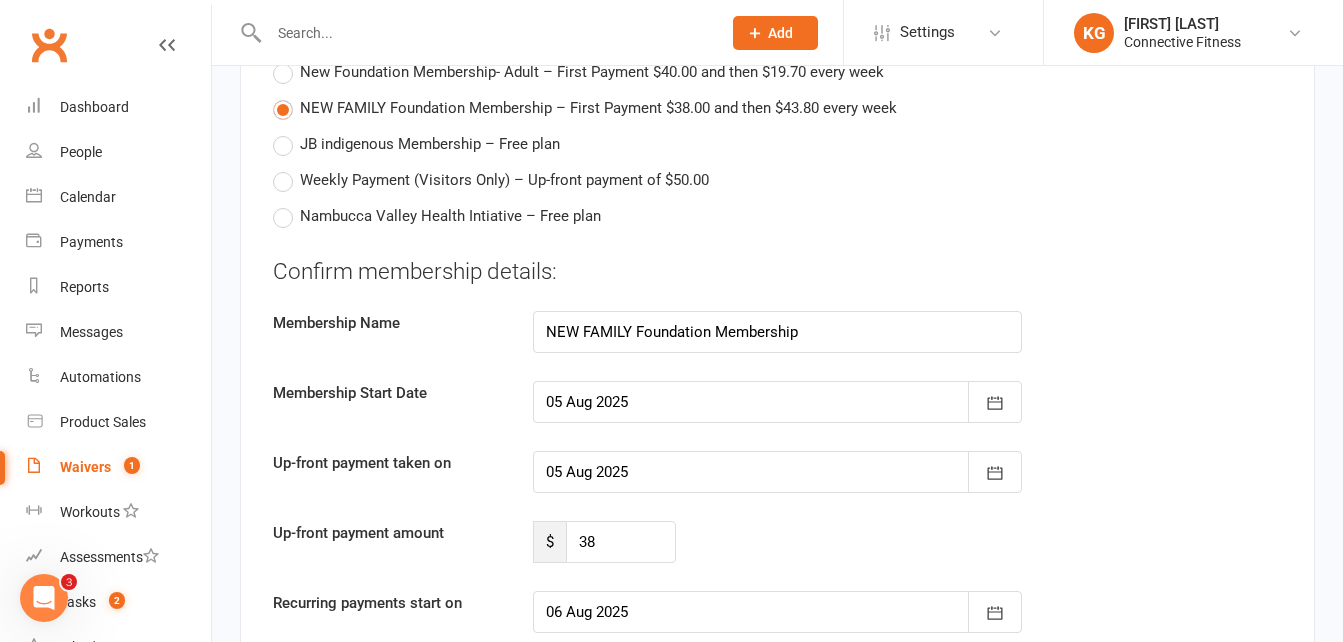 scroll, scrollTop: 4092, scrollLeft: 0, axis: vertical 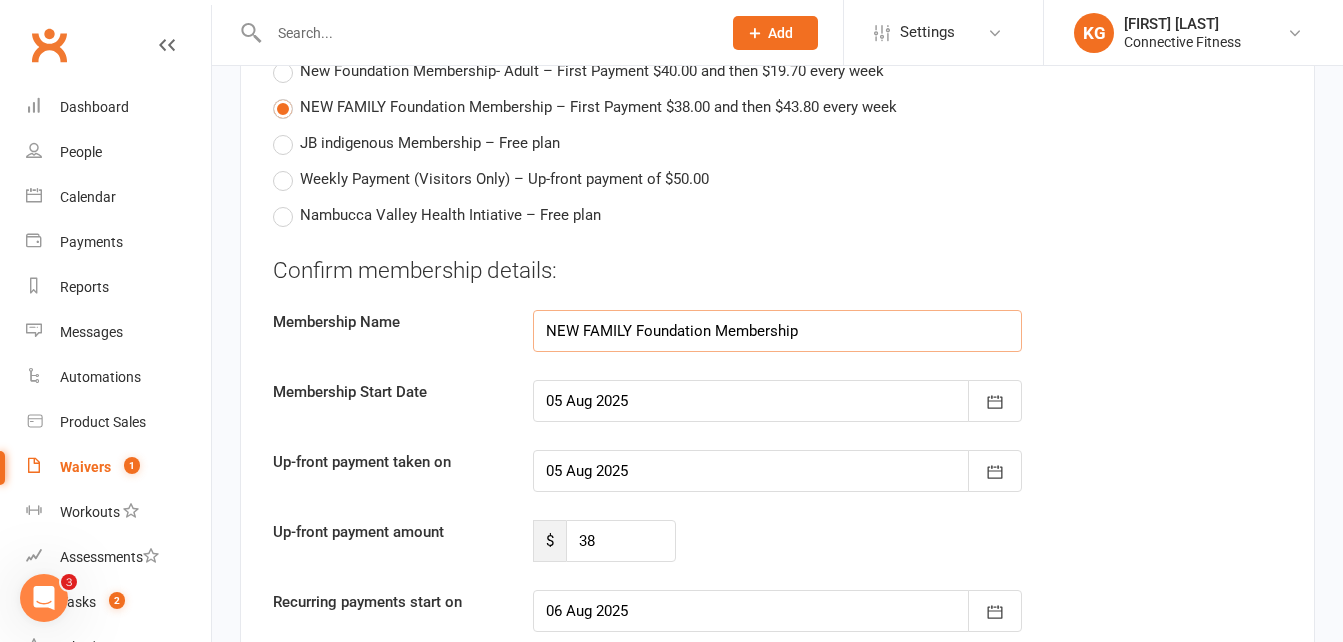 click on "NEW FAMILY Foundation Membership" at bounding box center (778, 331) 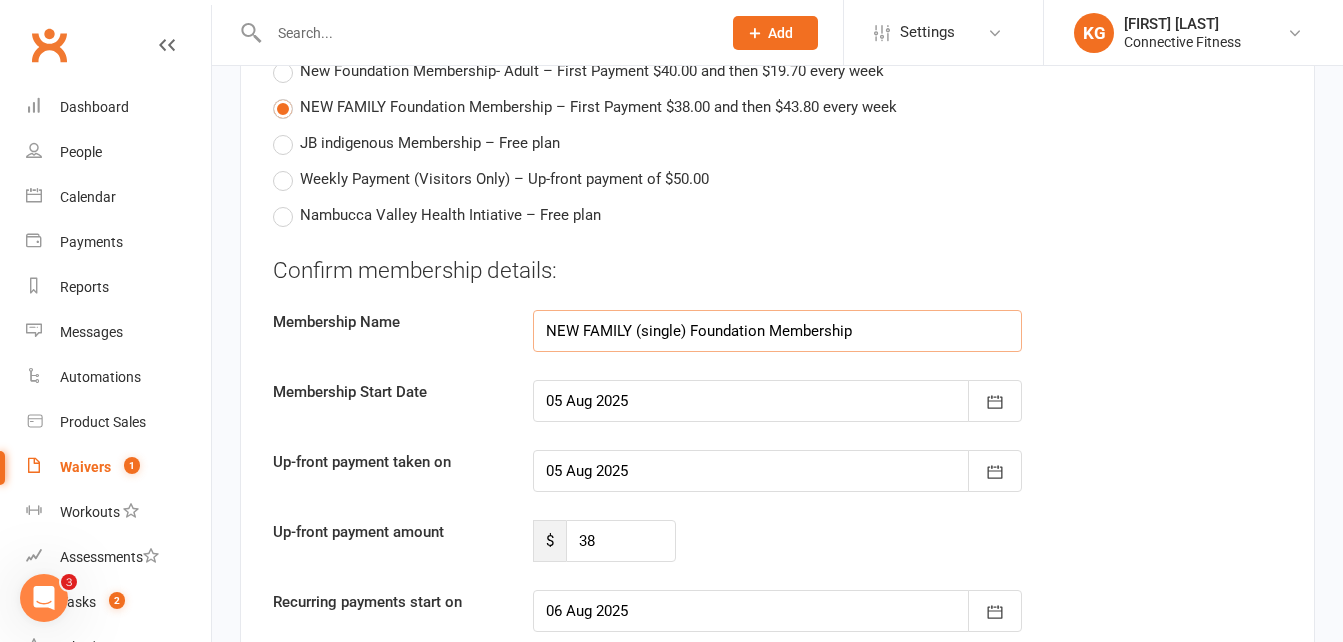 type on "NEW FAMILY (single) Foundation Membership" 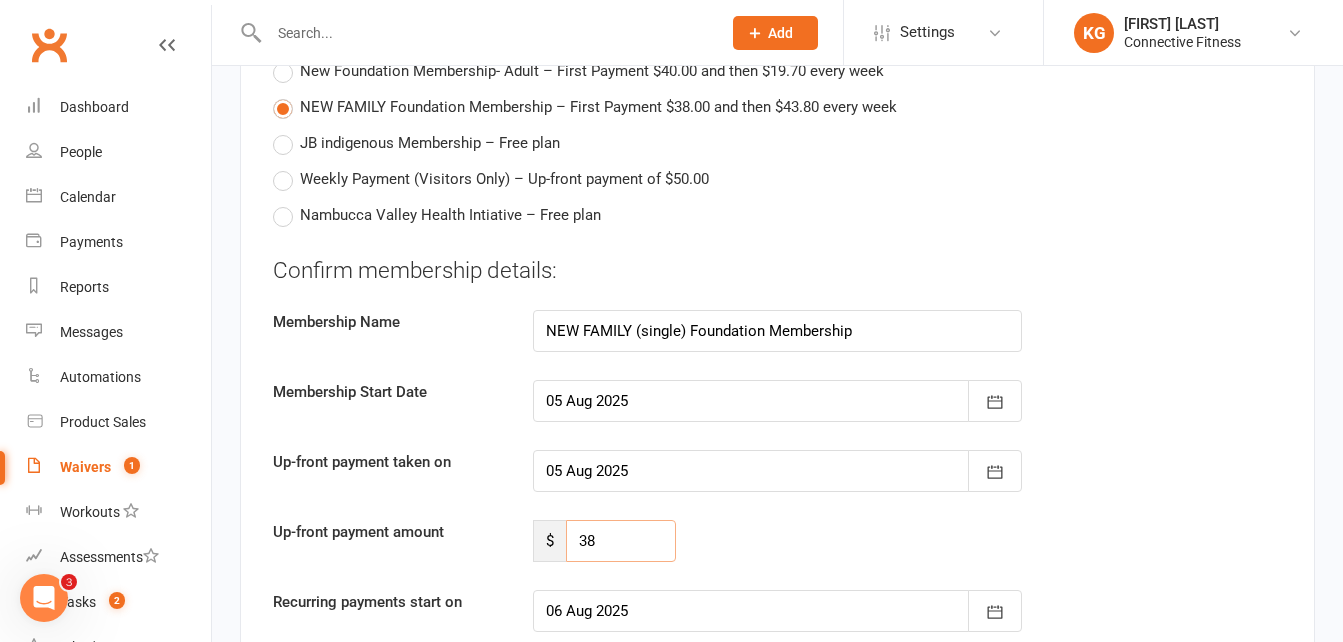 click on "38" at bounding box center (621, 541) 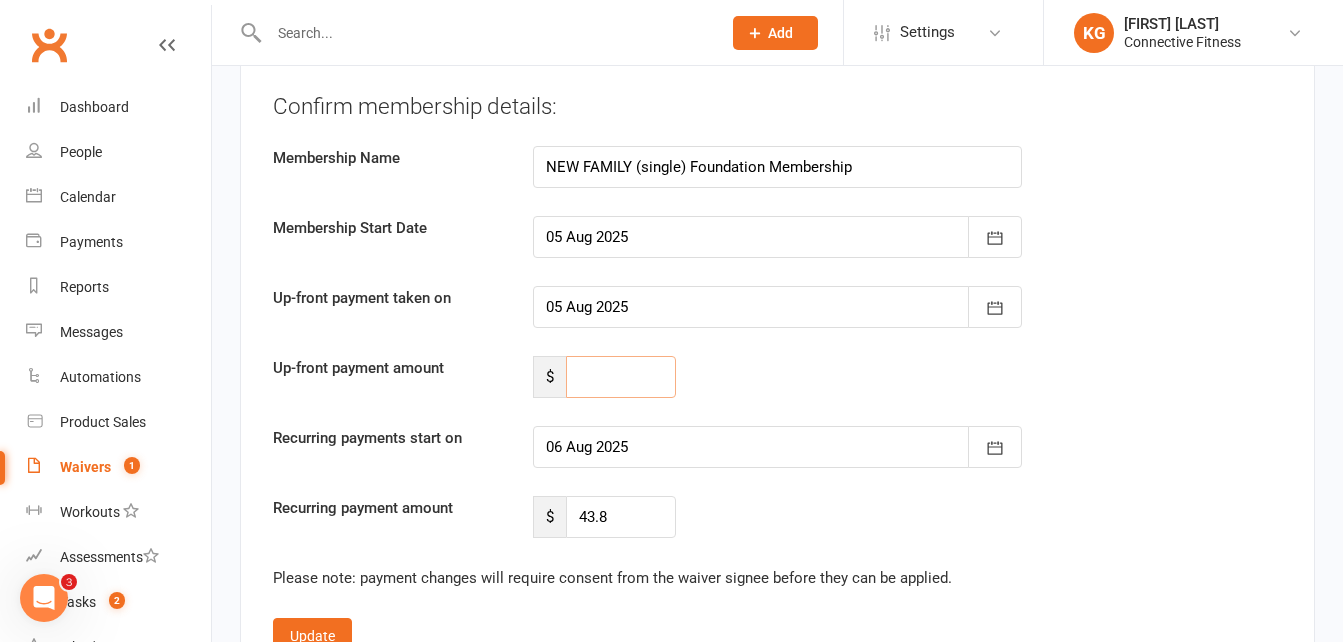 scroll, scrollTop: 4257, scrollLeft: 0, axis: vertical 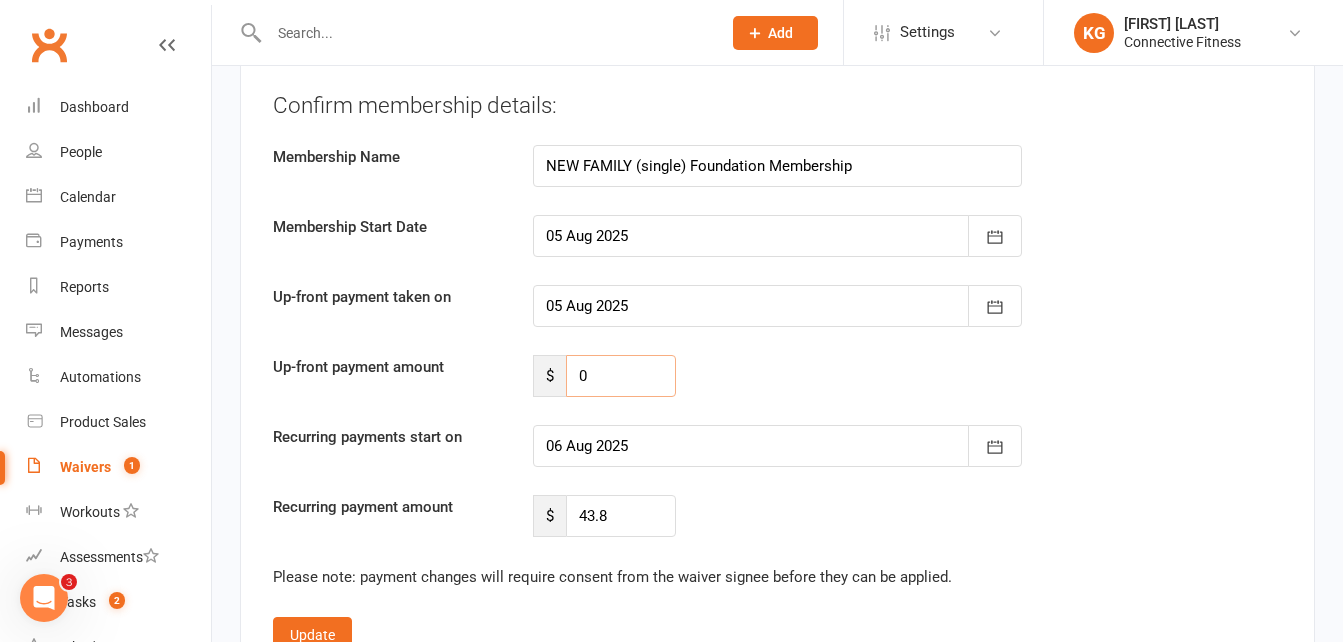 type on "0" 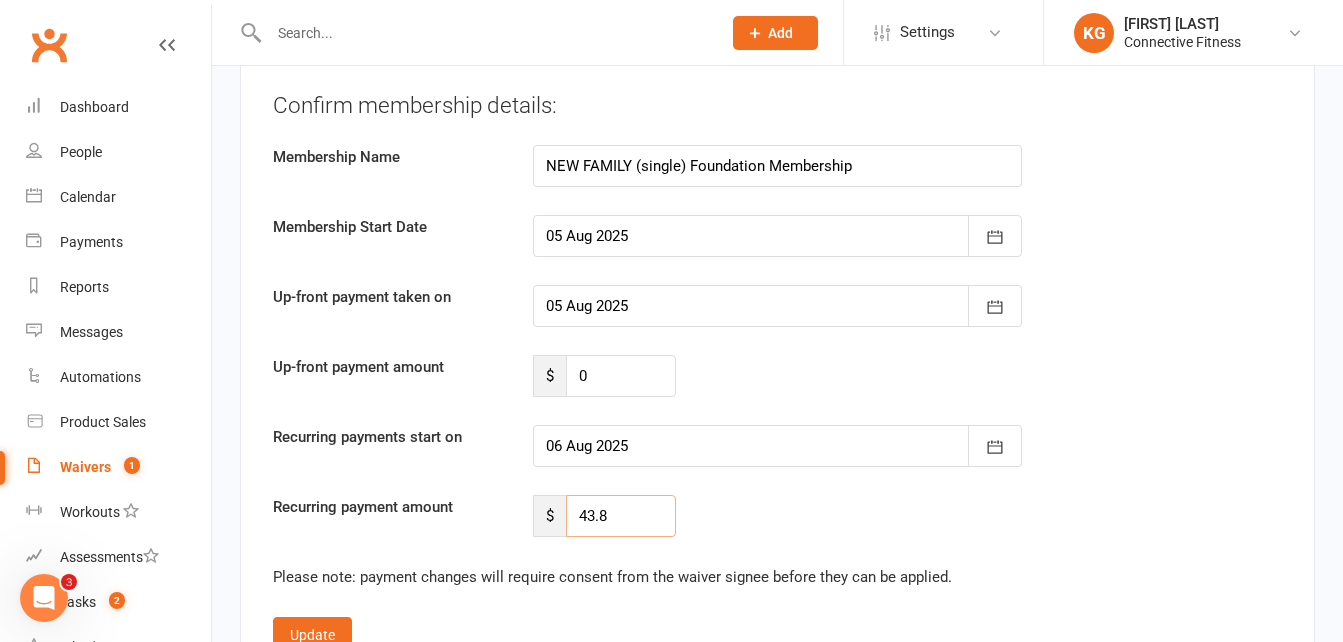 drag, startPoint x: 637, startPoint y: 511, endPoint x: 458, endPoint y: 524, distance: 179.47145 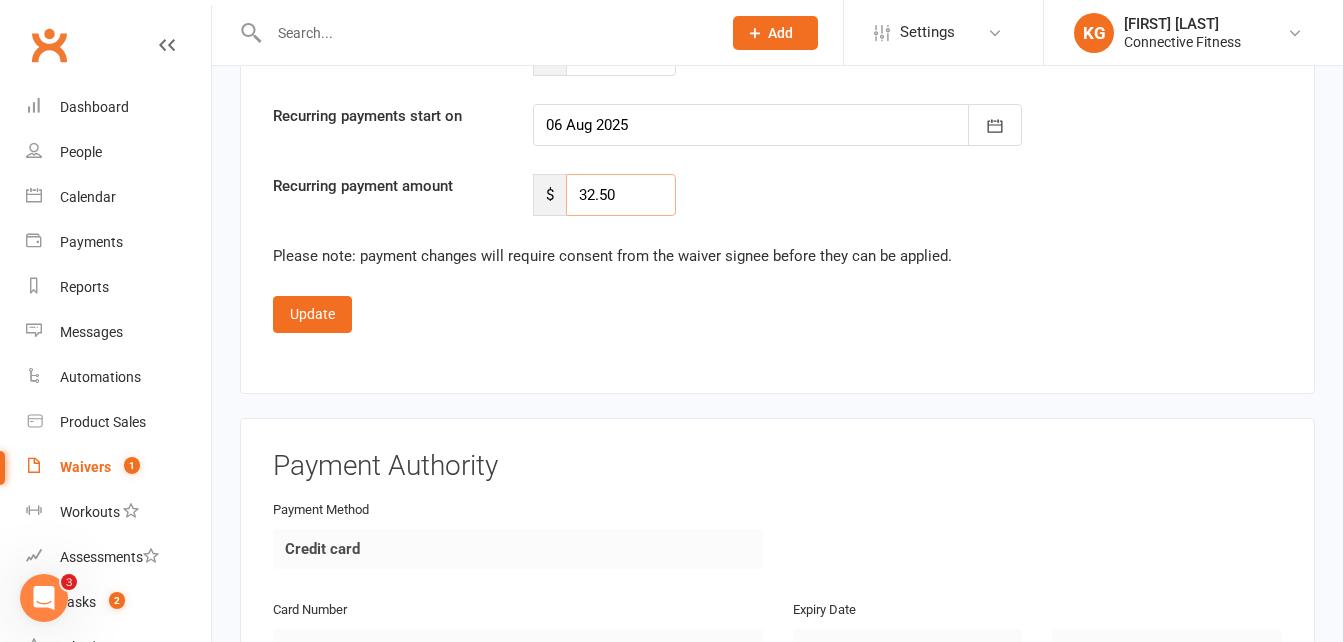scroll, scrollTop: 4579, scrollLeft: 0, axis: vertical 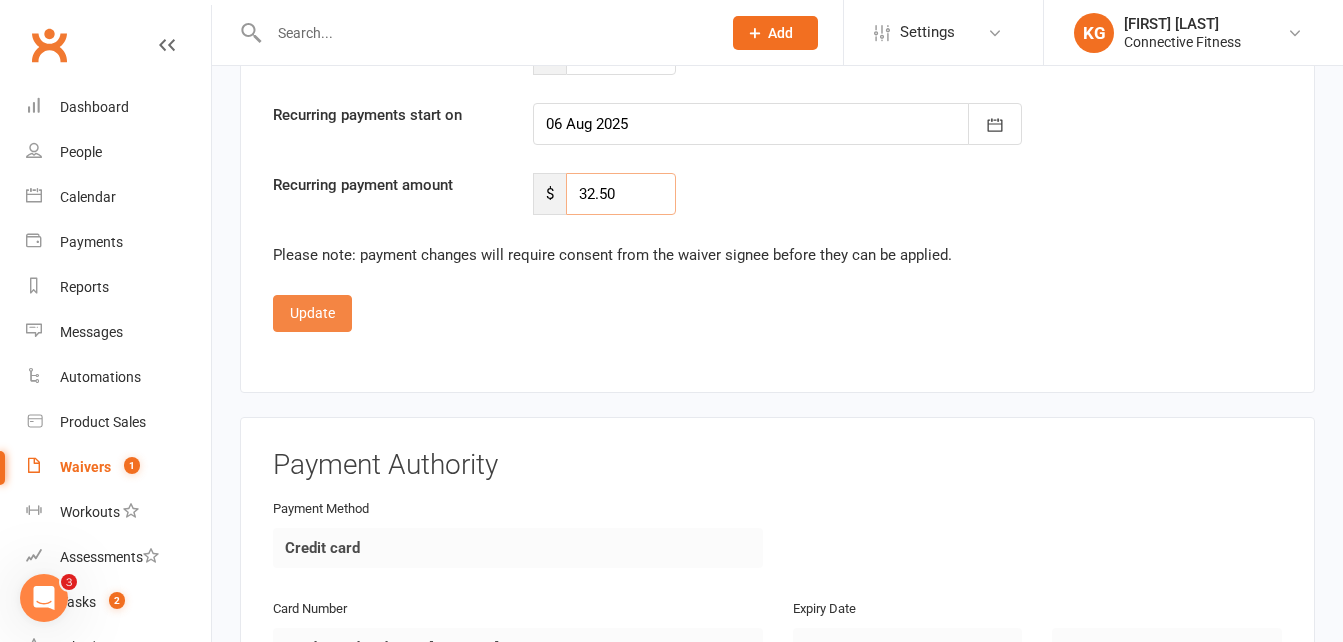 type on "32.50" 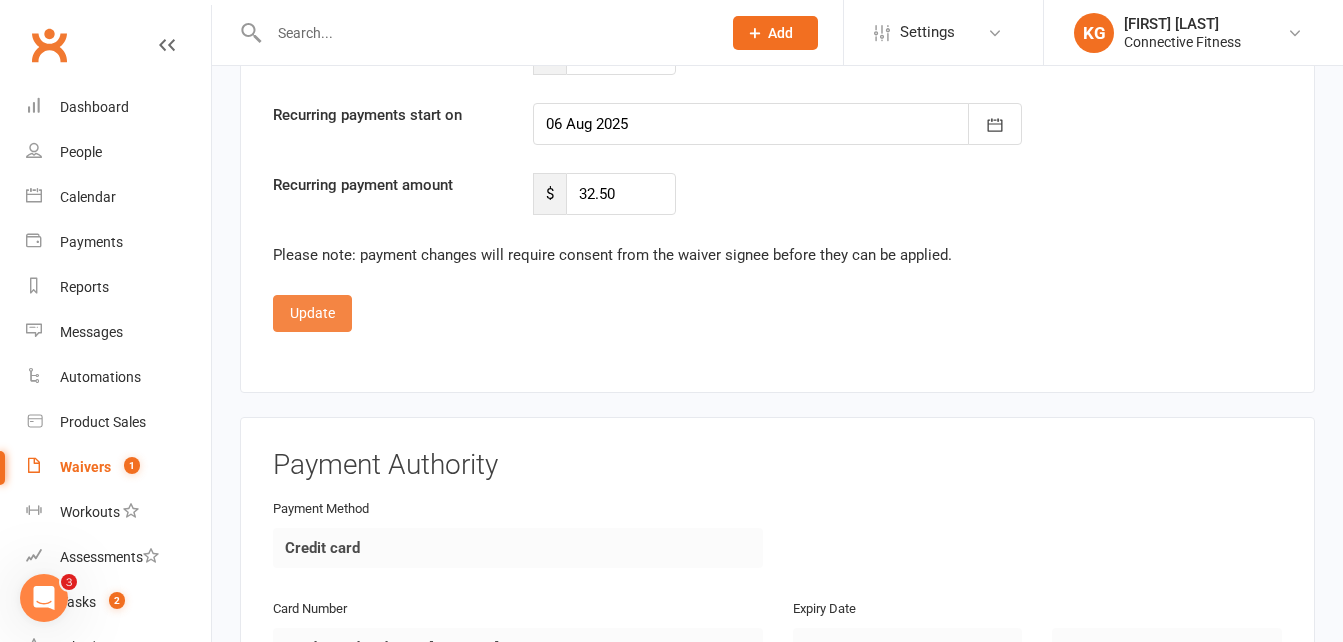 click on "Update" at bounding box center [312, 313] 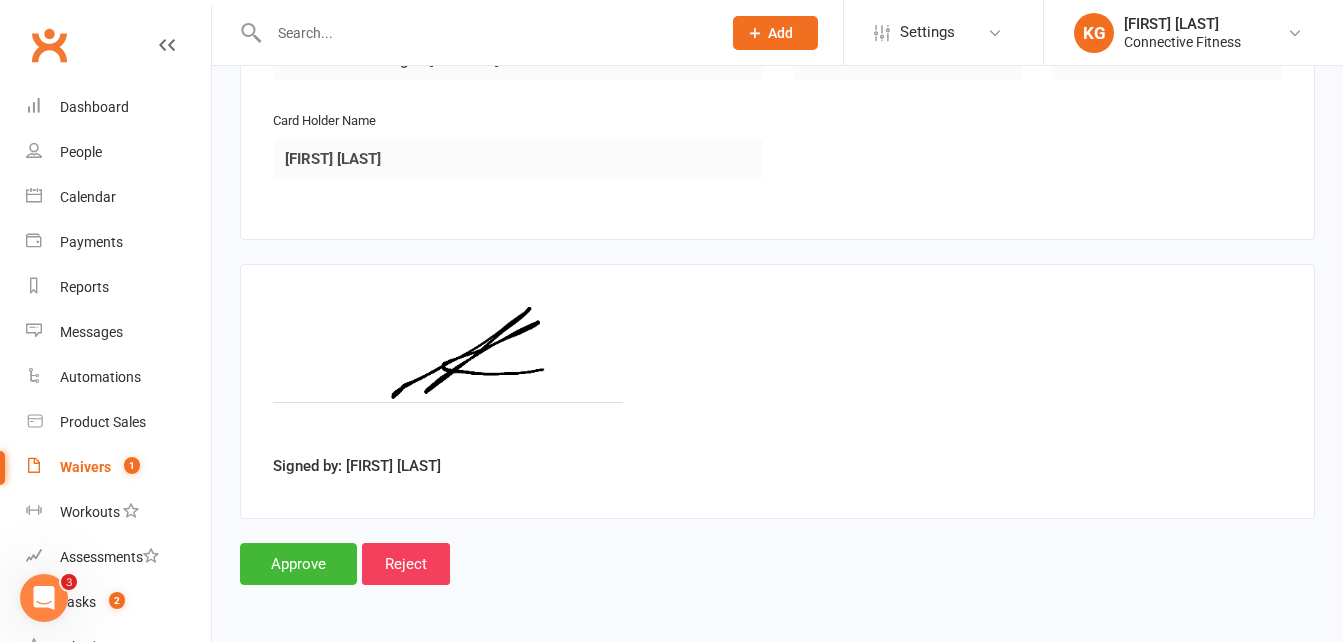 scroll, scrollTop: 4039, scrollLeft: 0, axis: vertical 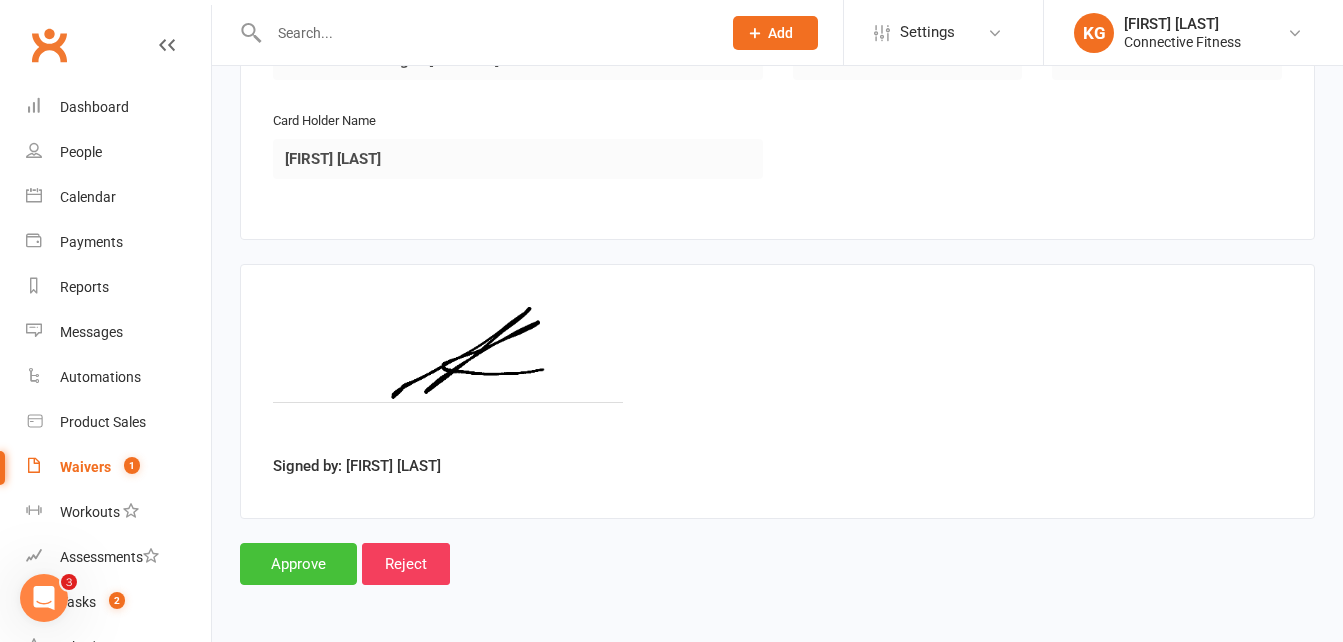 click on "Approve" at bounding box center (298, 564) 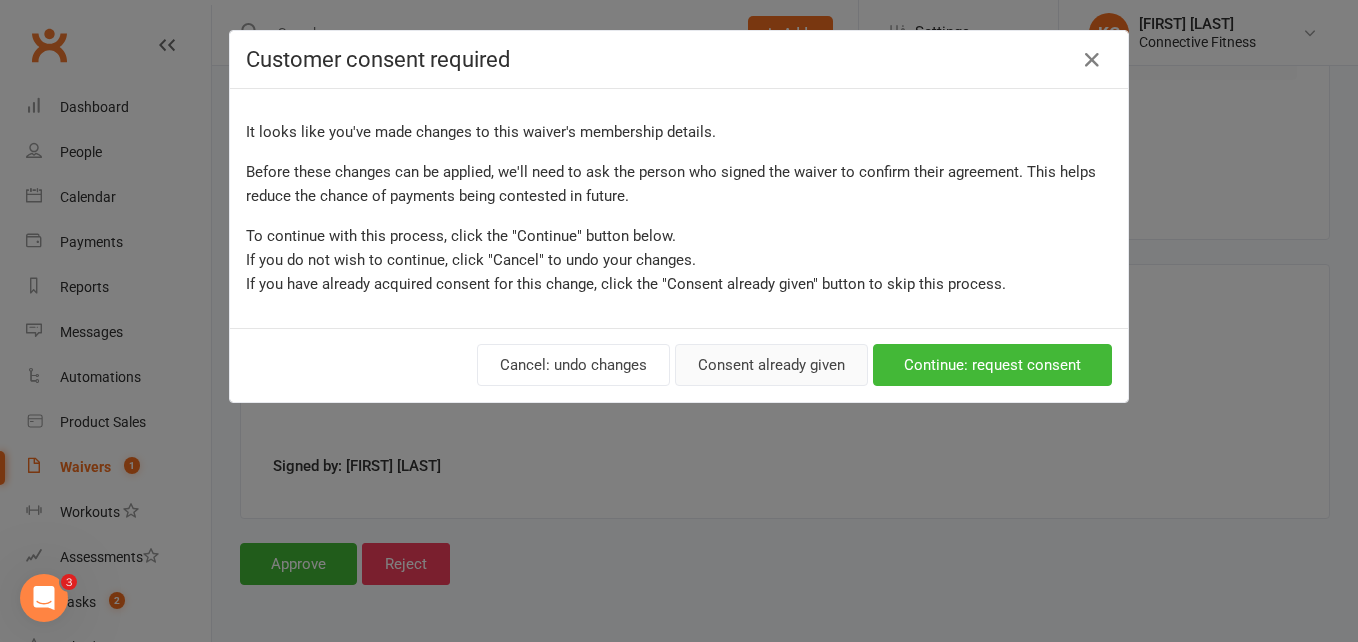 click on "Consent already given" at bounding box center (771, 365) 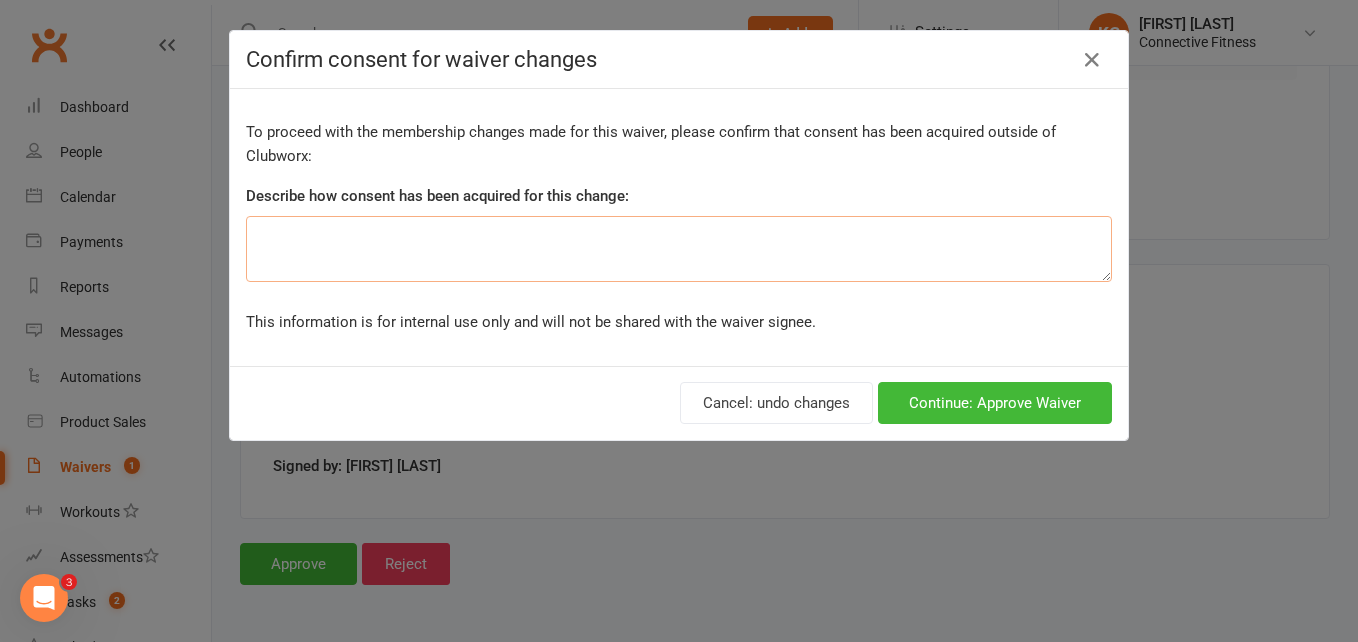 click at bounding box center [679, 249] 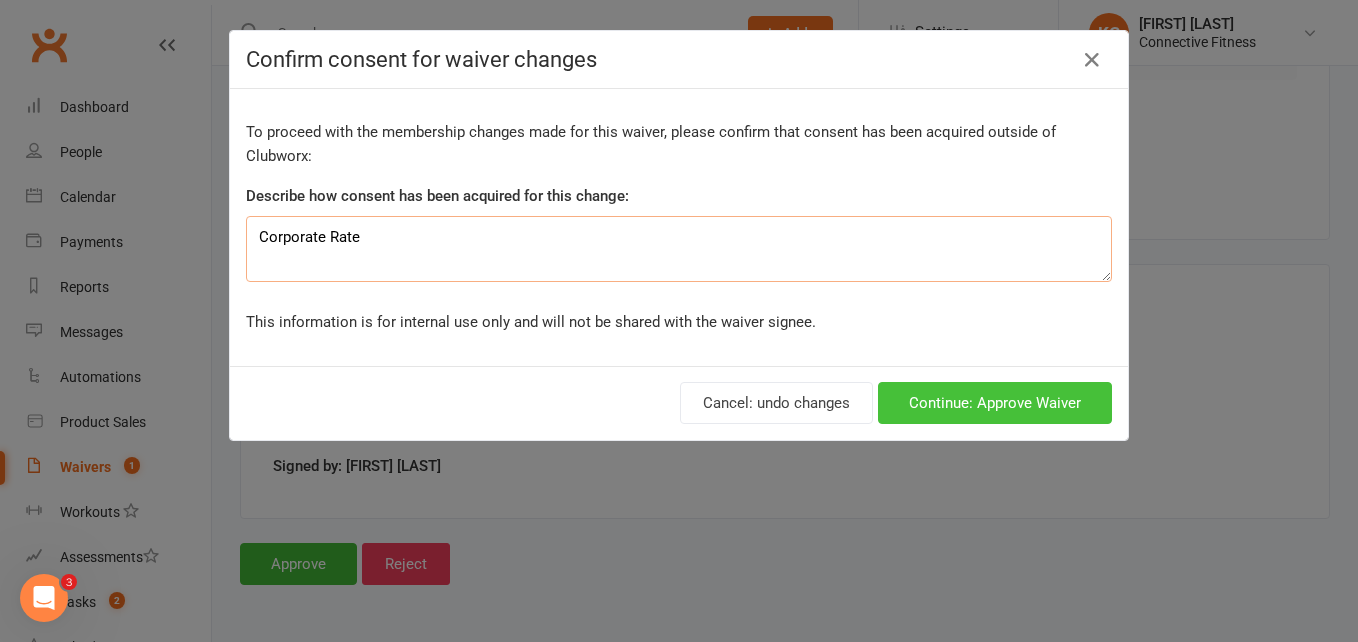 type on "Corporate Rate" 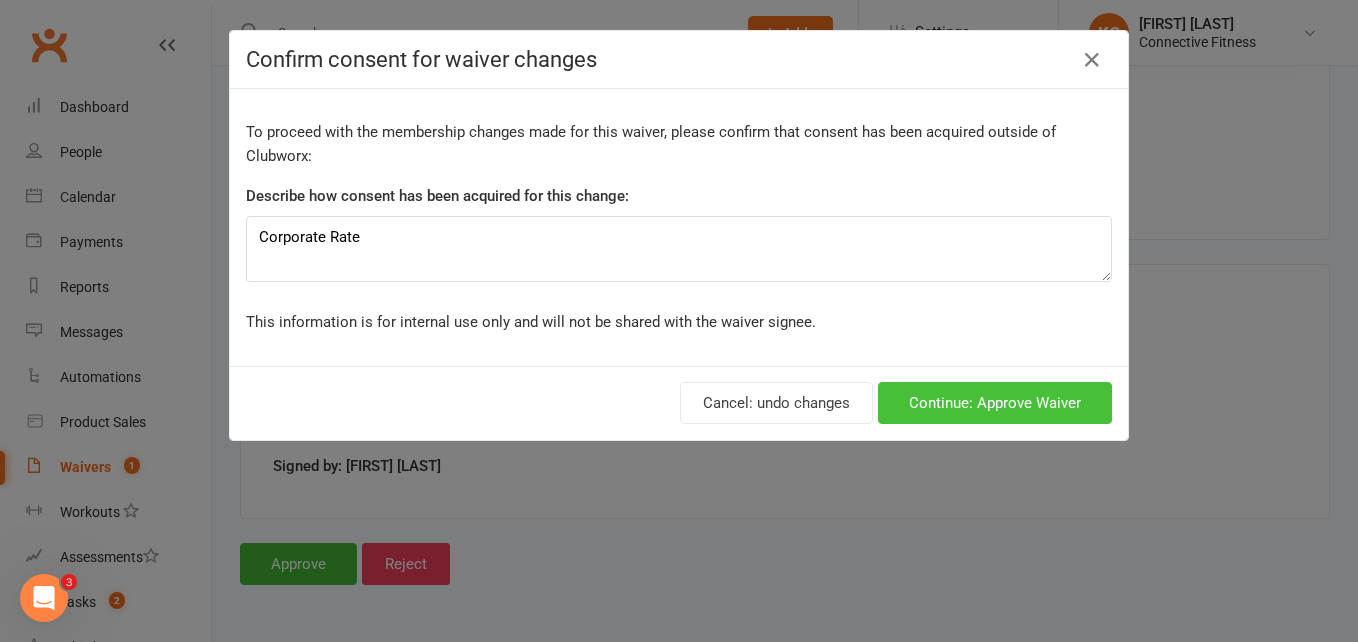 click on "Continue: Approve Waiver" at bounding box center [995, 403] 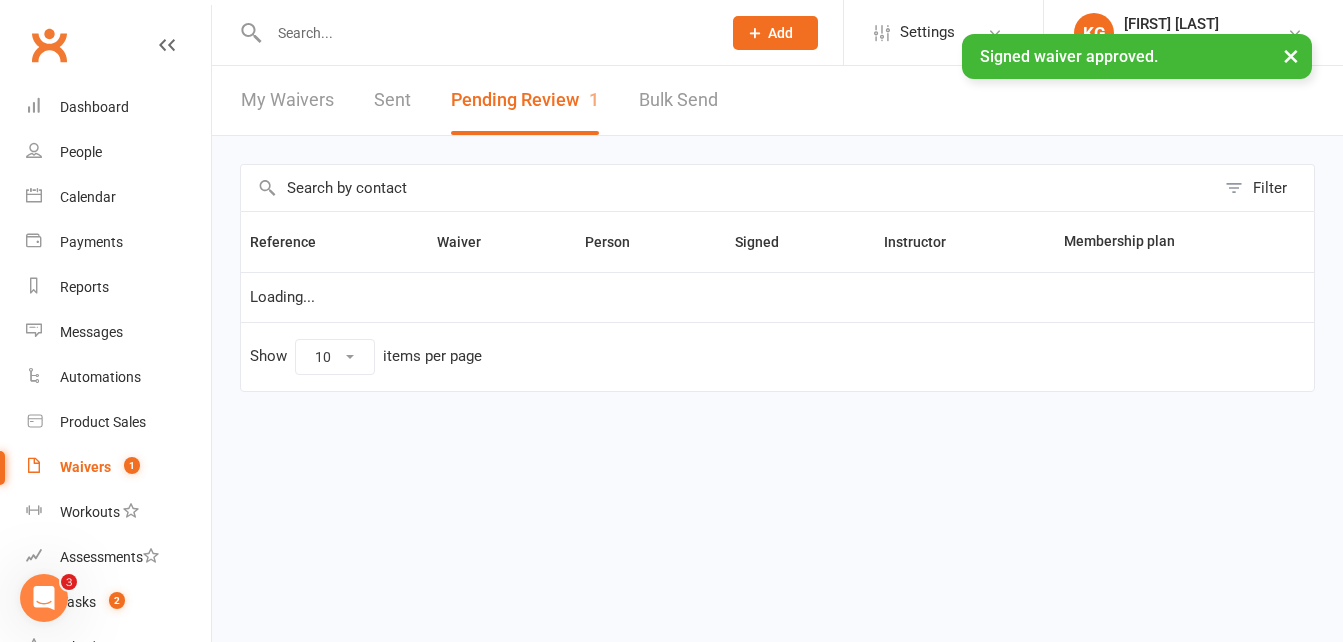 scroll, scrollTop: 0, scrollLeft: 0, axis: both 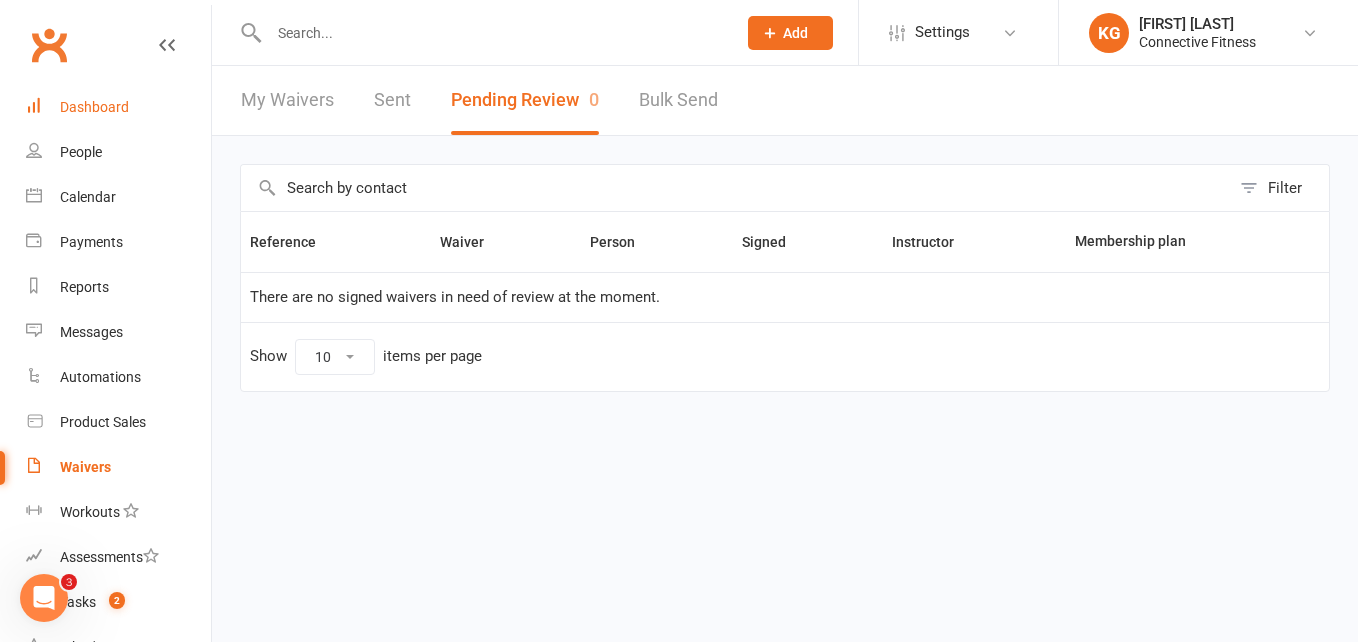 click on "Dashboard" at bounding box center (94, 107) 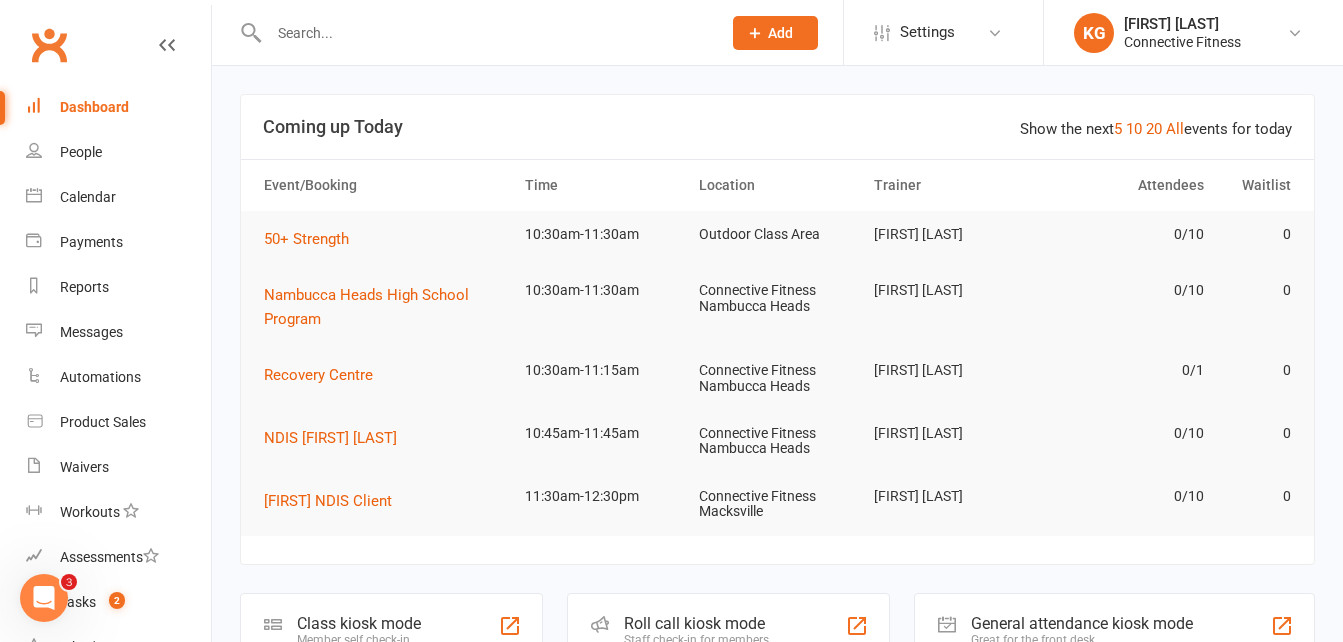 click on "Dashboard" at bounding box center [94, 107] 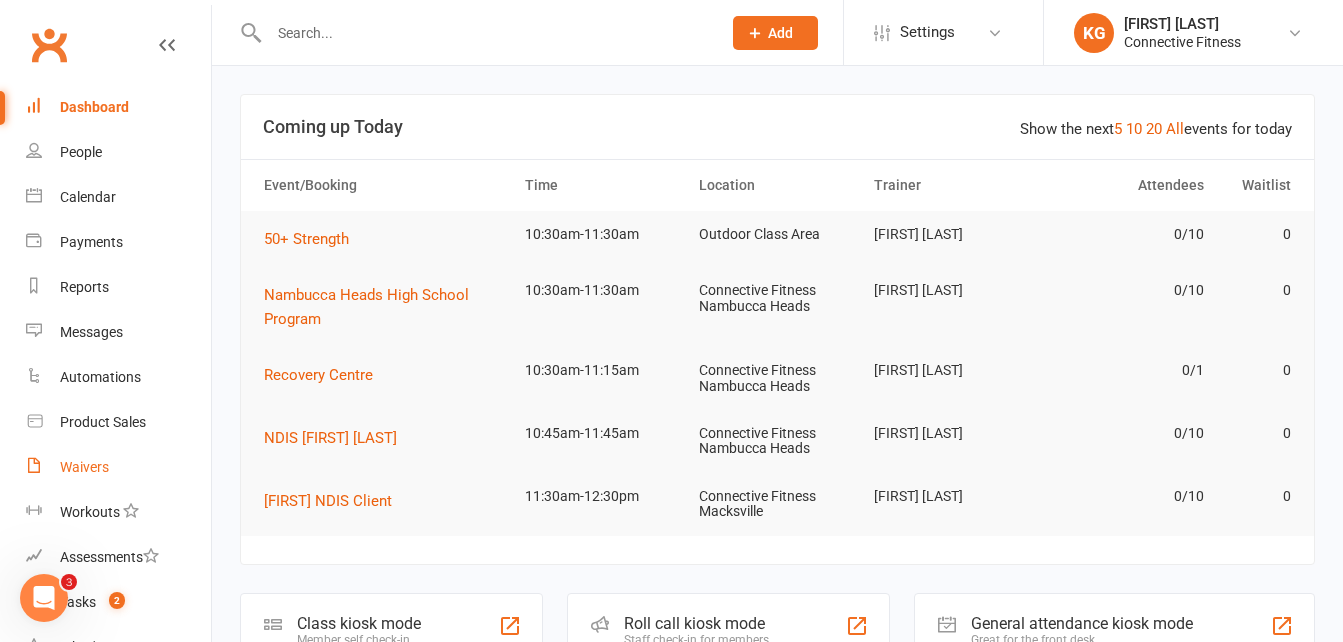 click on "Waivers" at bounding box center [84, 467] 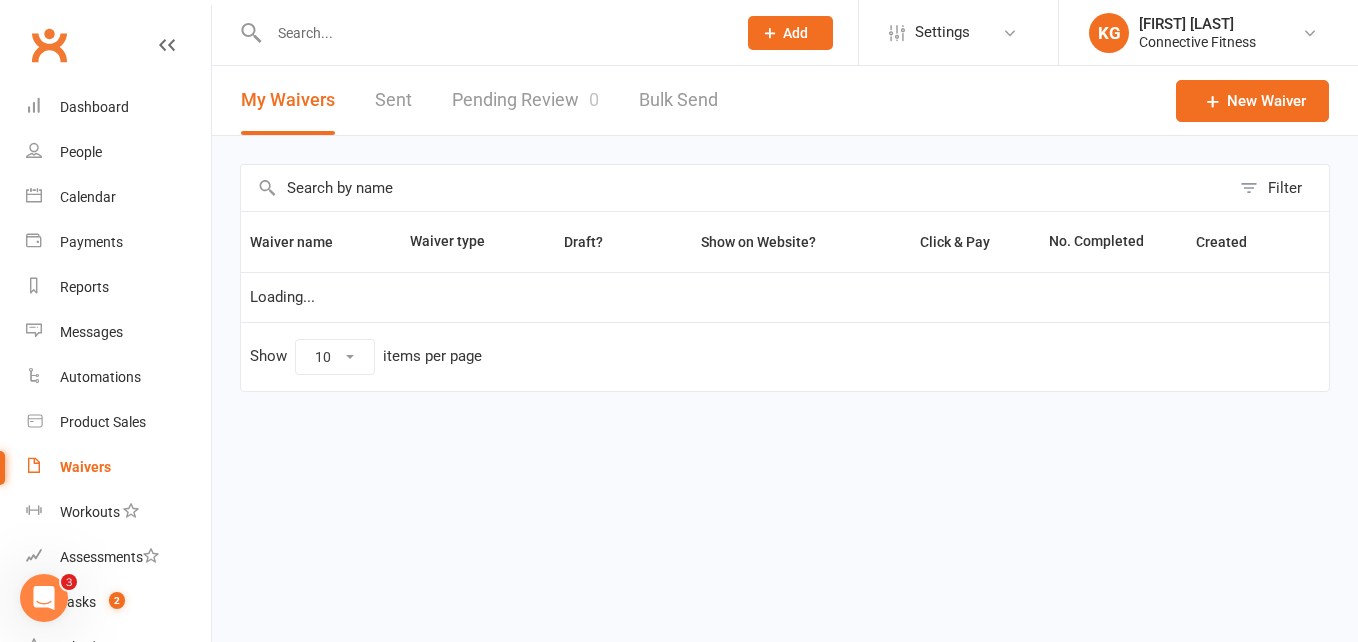 select on "100" 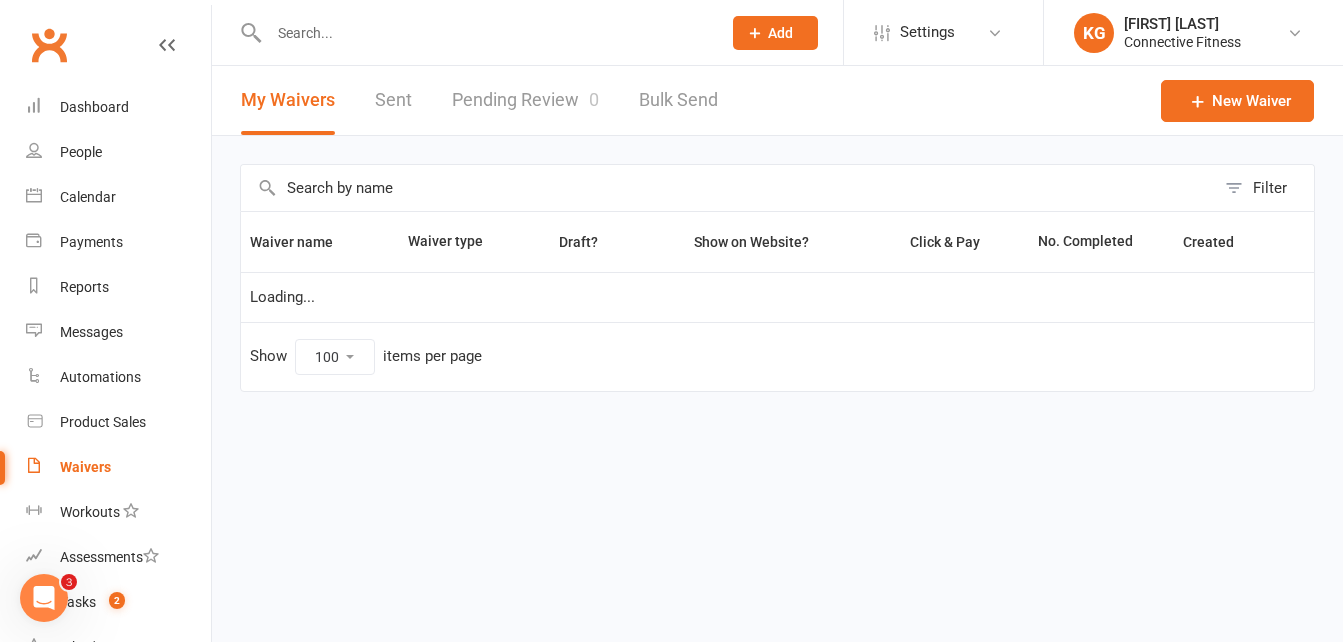 click on "Pending Review 0" at bounding box center [525, 100] 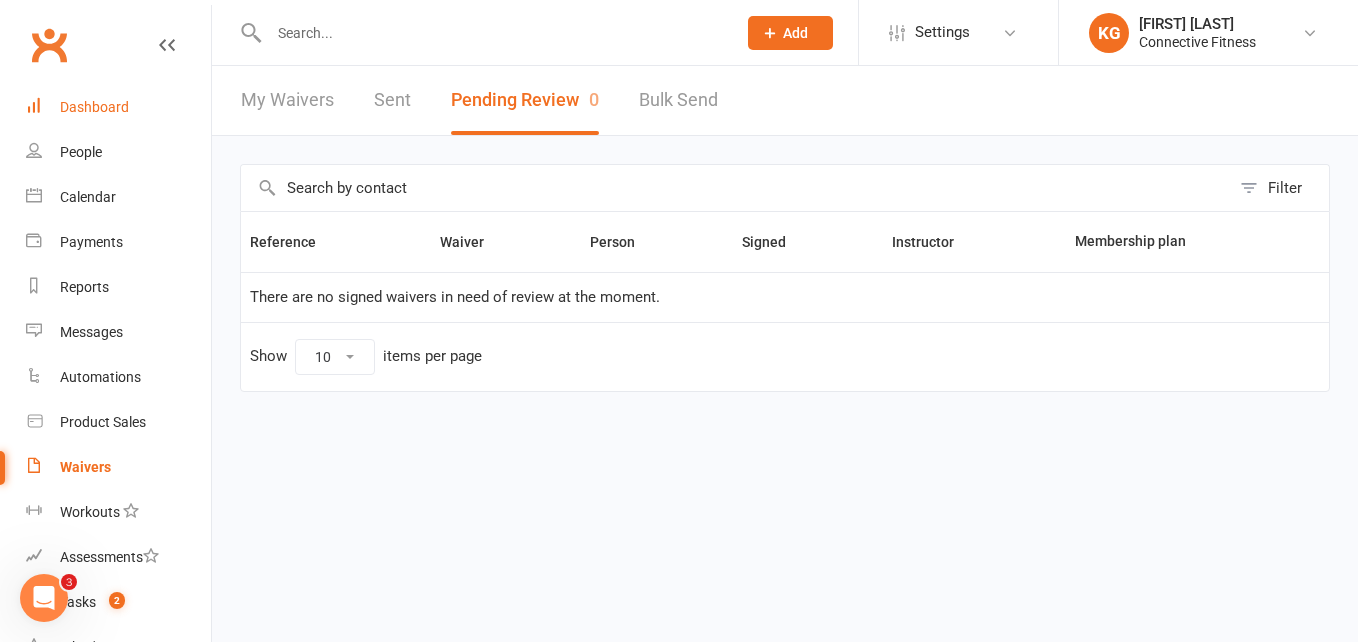 click on "Dashboard" at bounding box center [118, 107] 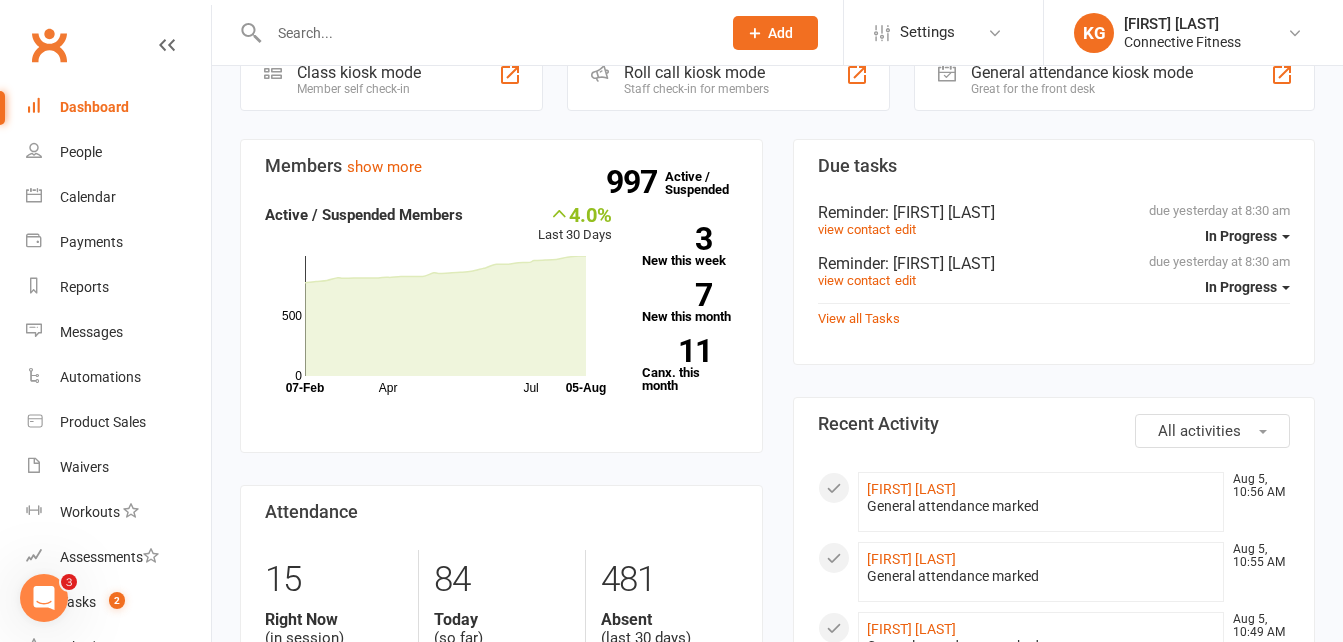 scroll, scrollTop: 552, scrollLeft: 0, axis: vertical 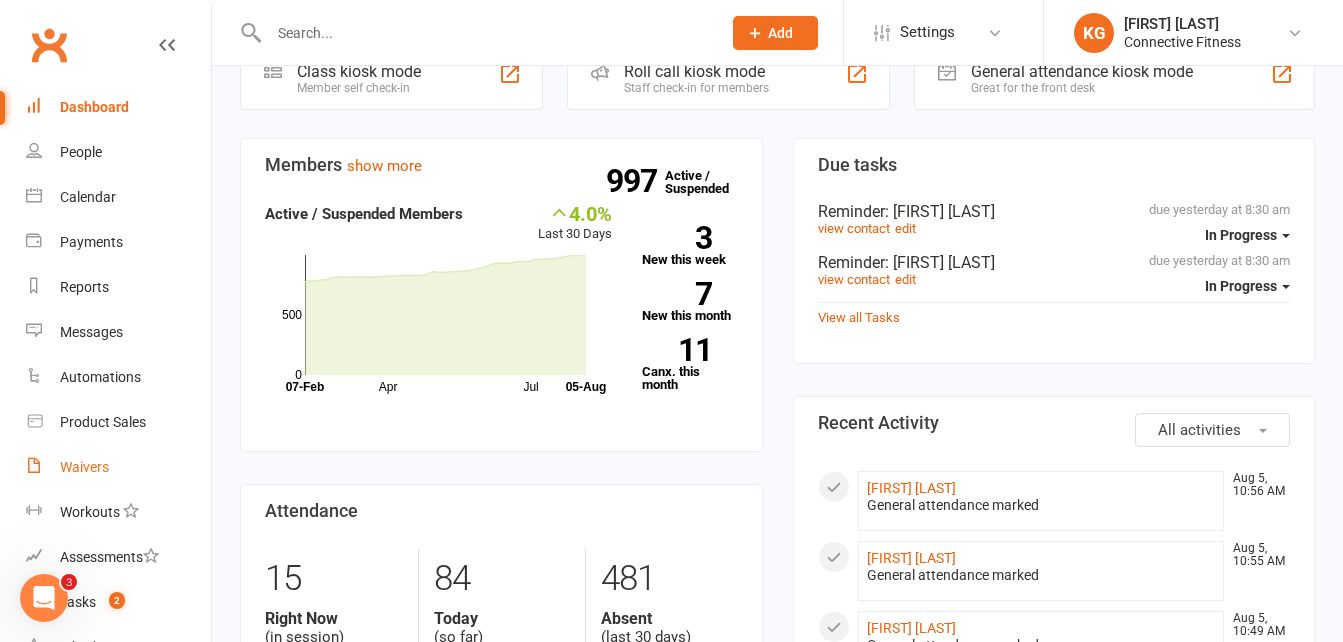 click on "Waivers" at bounding box center (118, 467) 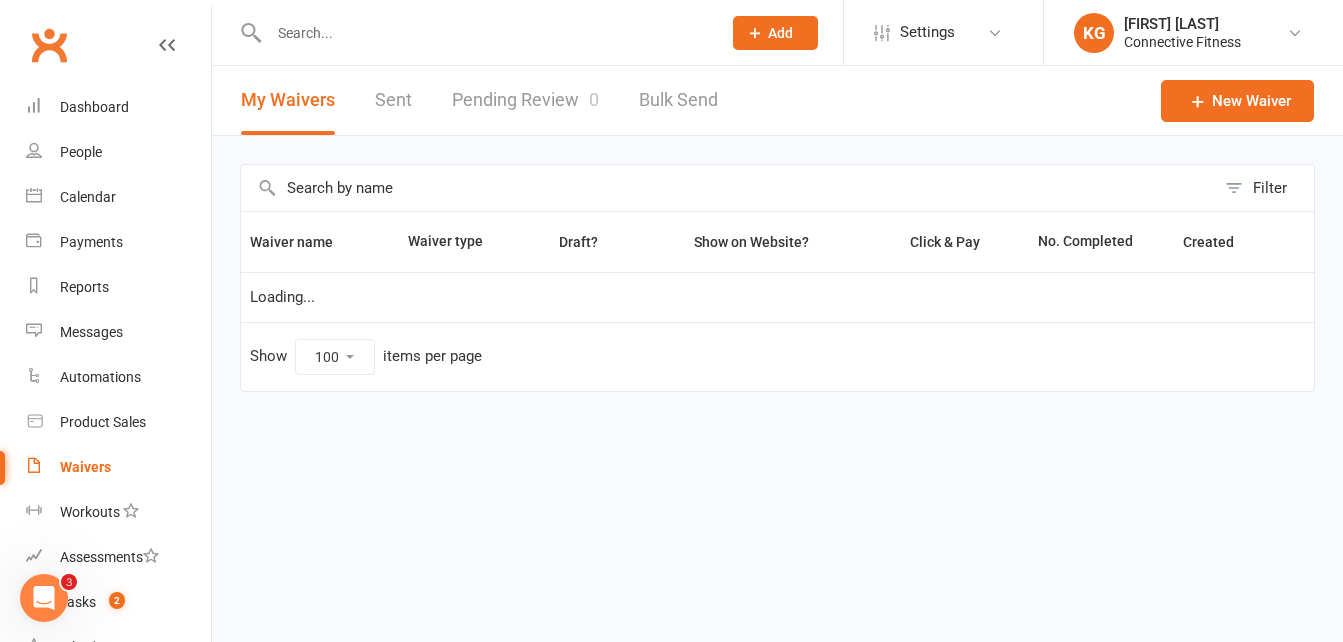 scroll, scrollTop: 0, scrollLeft: 0, axis: both 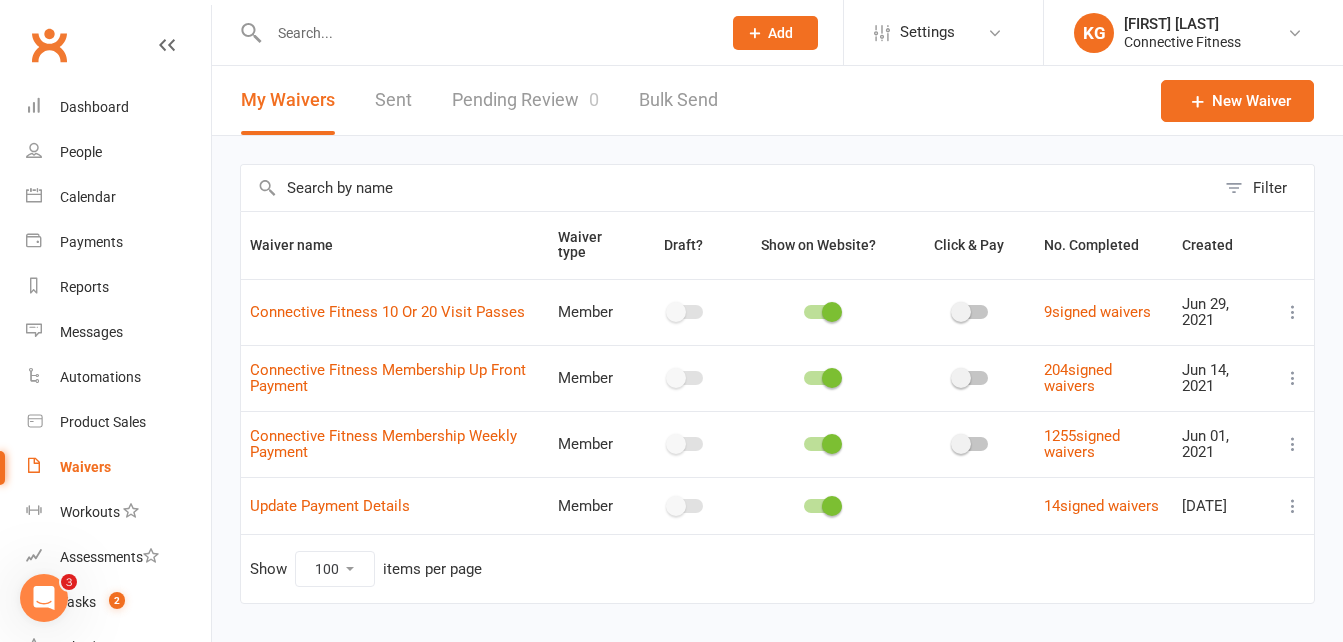 click on "Pending Review 0" at bounding box center (525, 100) 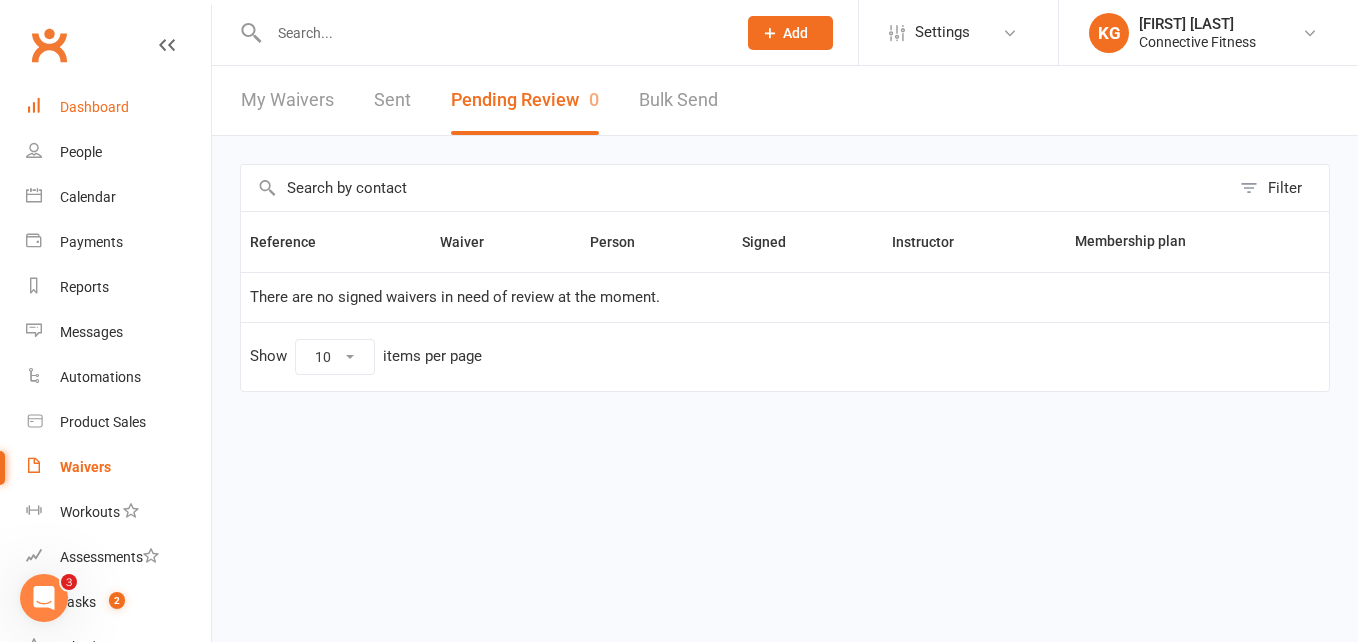 click on "Dashboard" at bounding box center (118, 107) 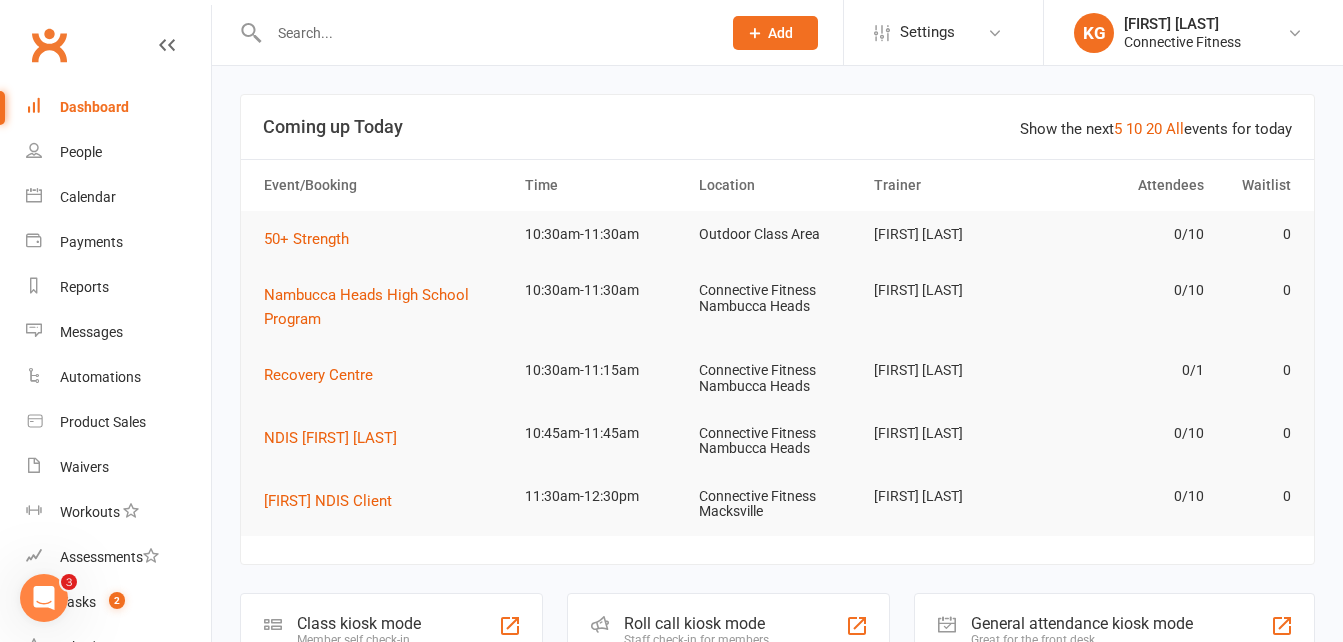 click on "0/10" at bounding box center [1126, 290] 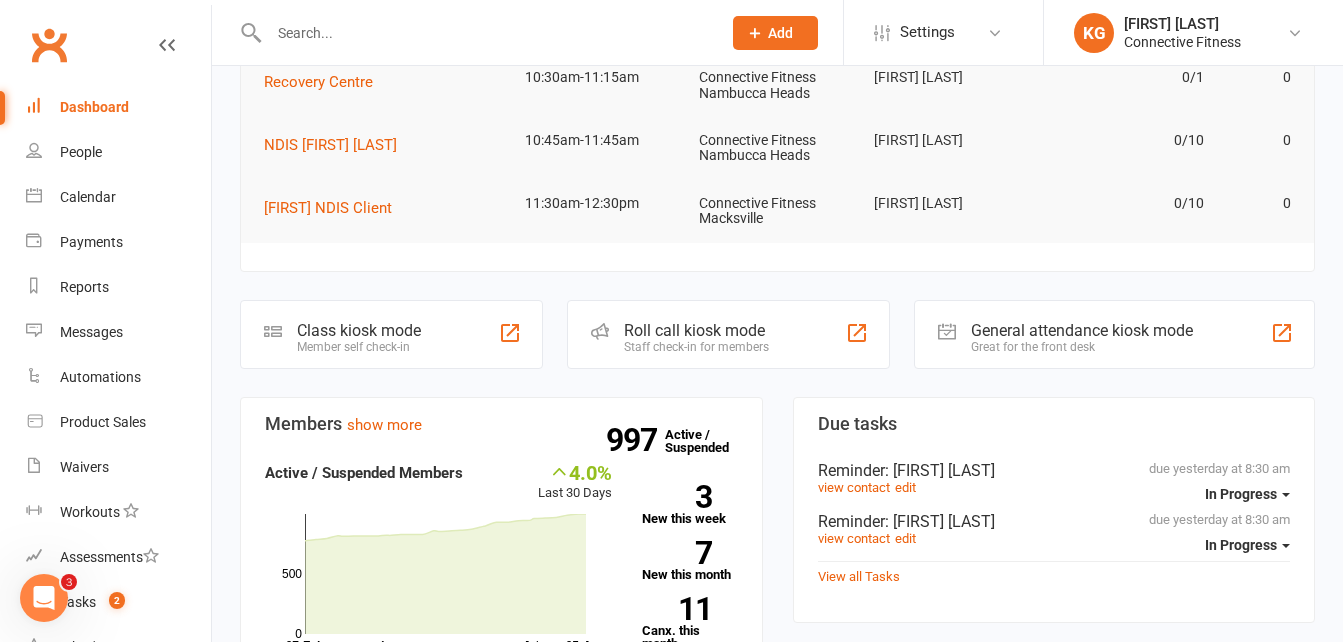 scroll, scrollTop: 294, scrollLeft: 0, axis: vertical 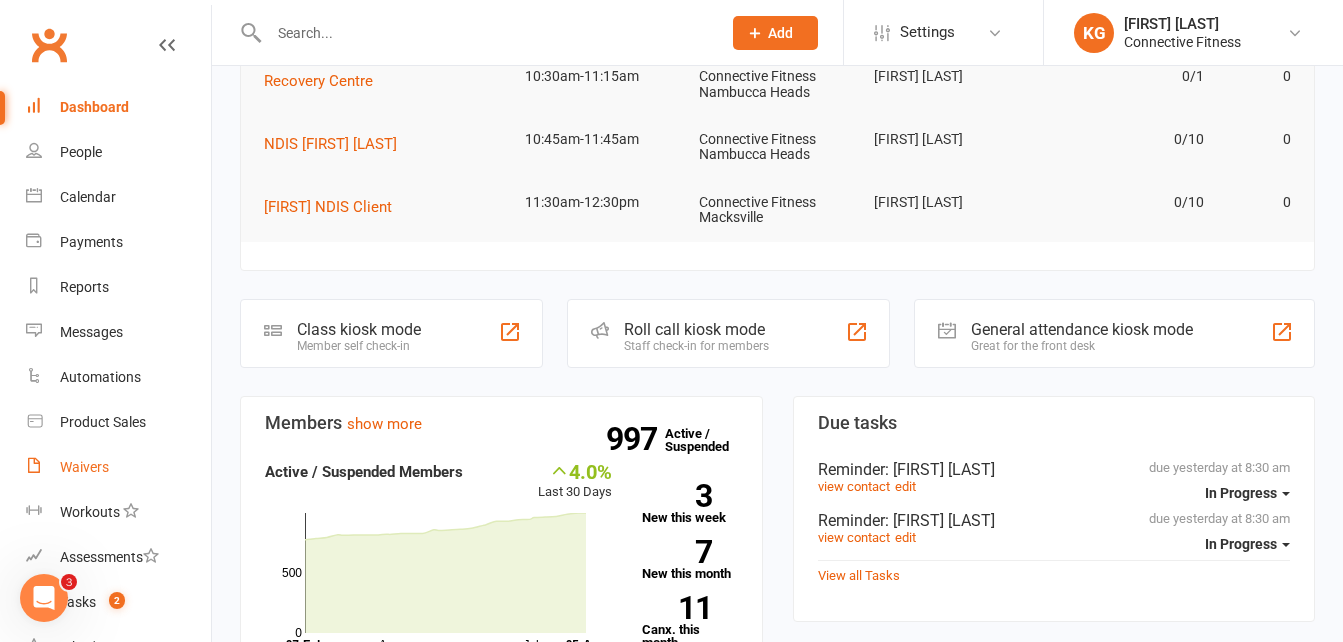 click on "Waivers" at bounding box center (84, 467) 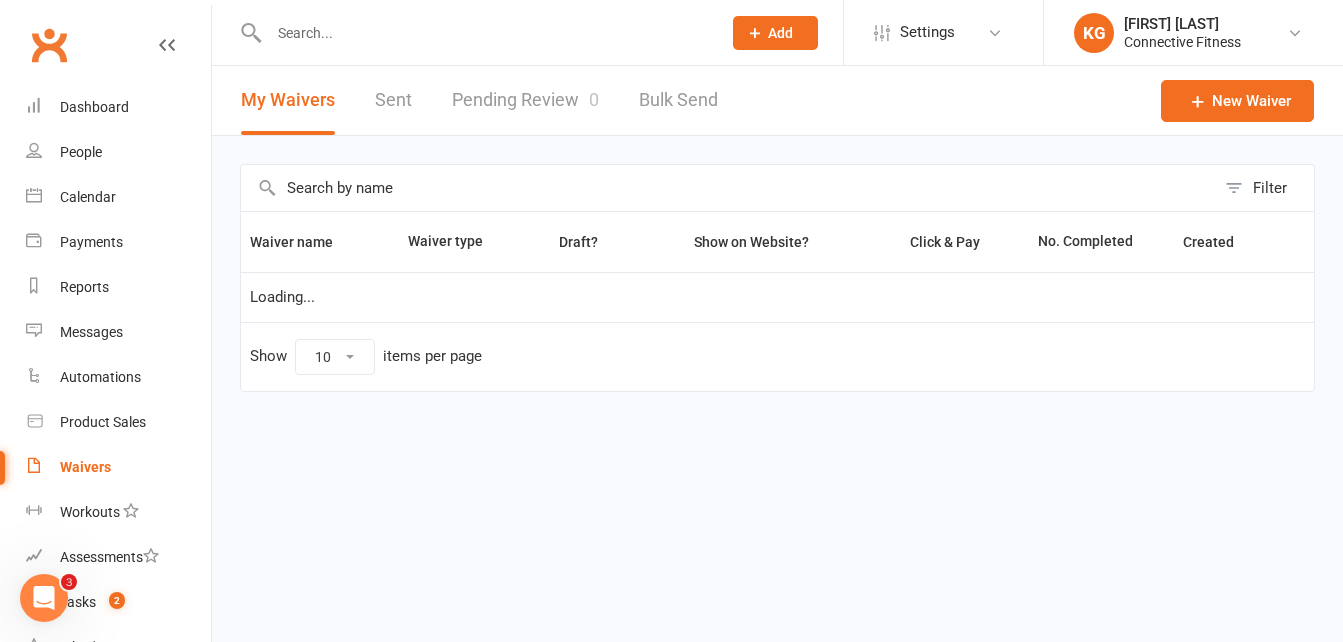 select on "100" 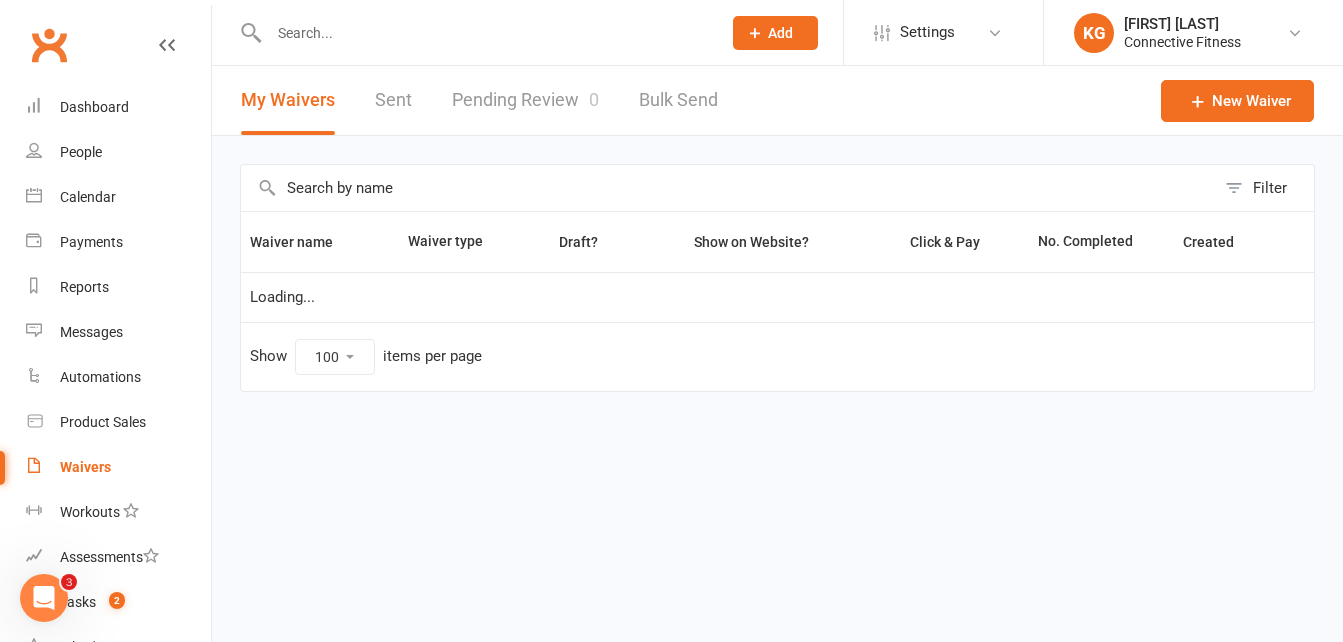 scroll, scrollTop: 0, scrollLeft: 0, axis: both 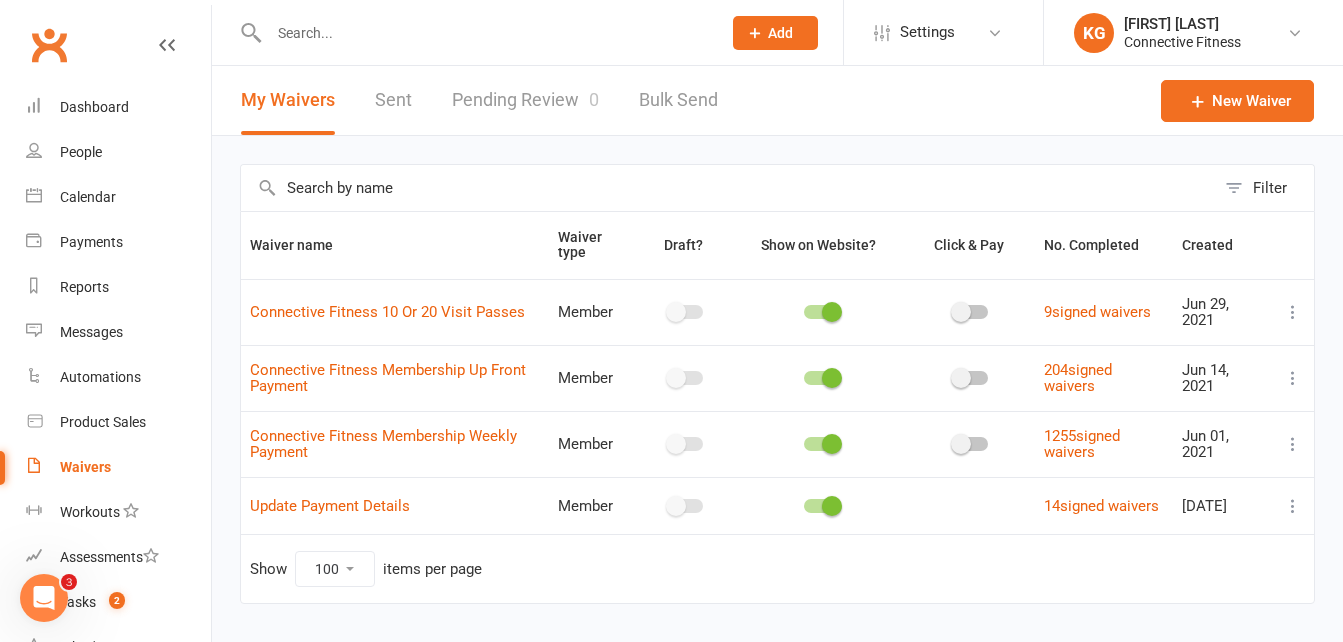 click on "Pending Review 0" at bounding box center (525, 100) 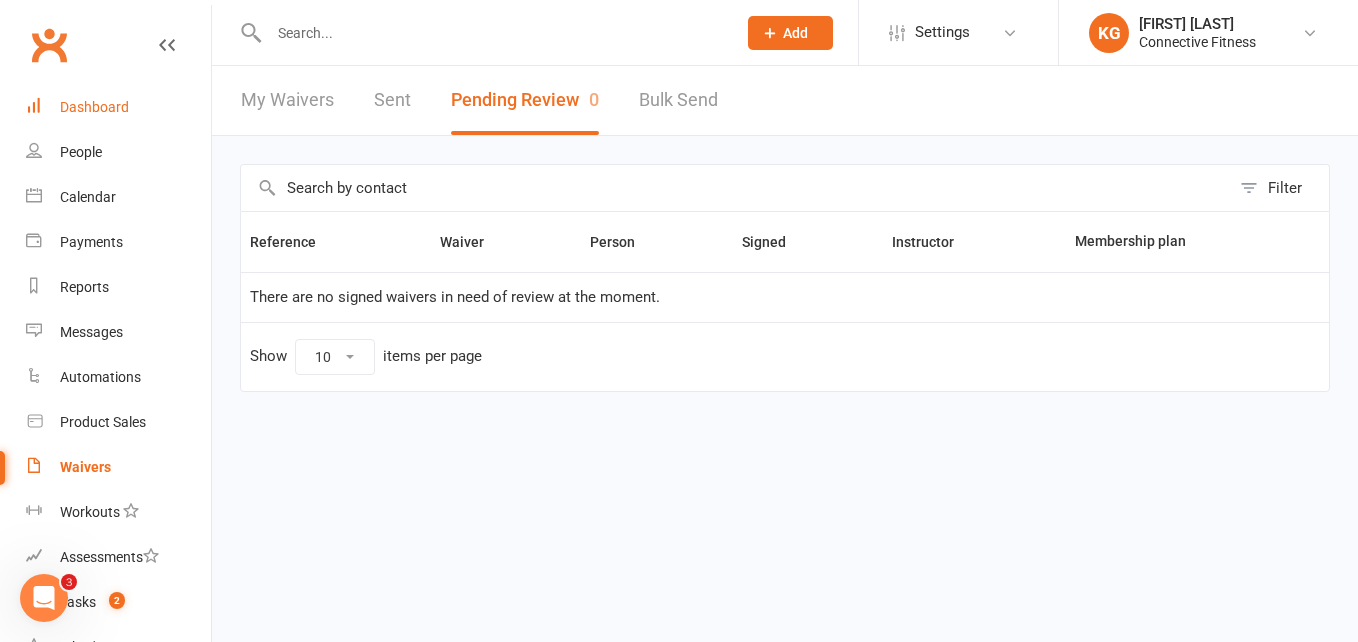 click on "Dashboard" at bounding box center [94, 107] 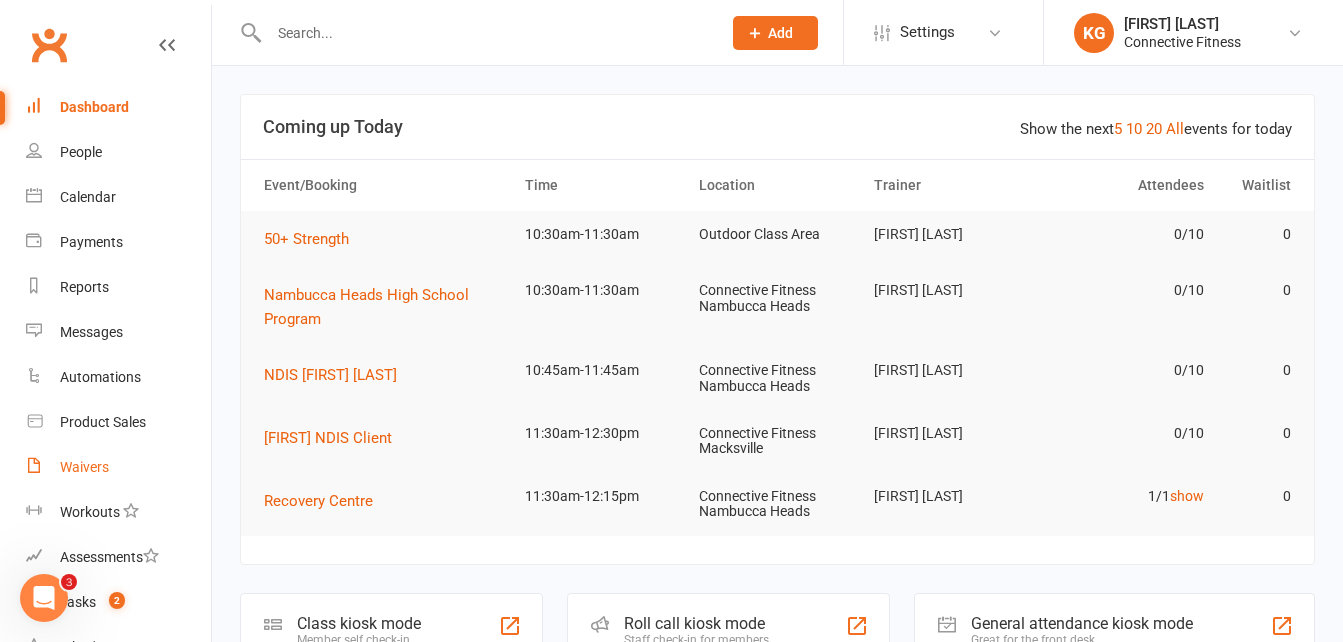 click on "Waivers" at bounding box center (84, 467) 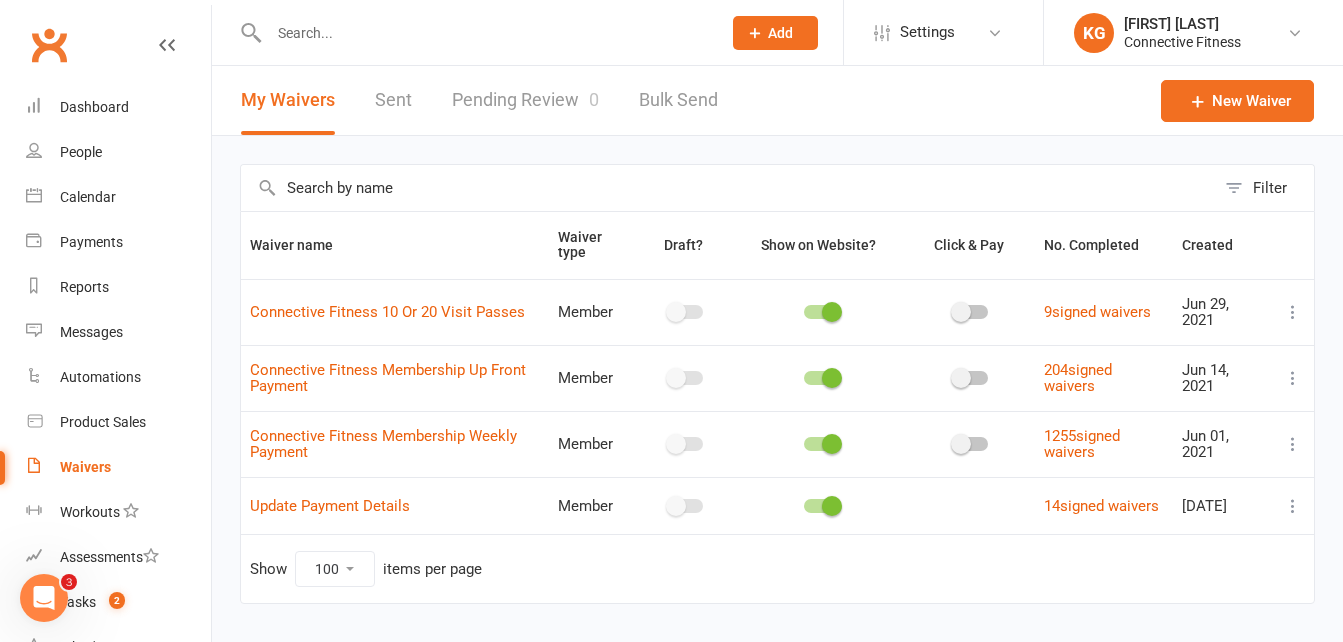 click on "Pending Review 0" at bounding box center (525, 100) 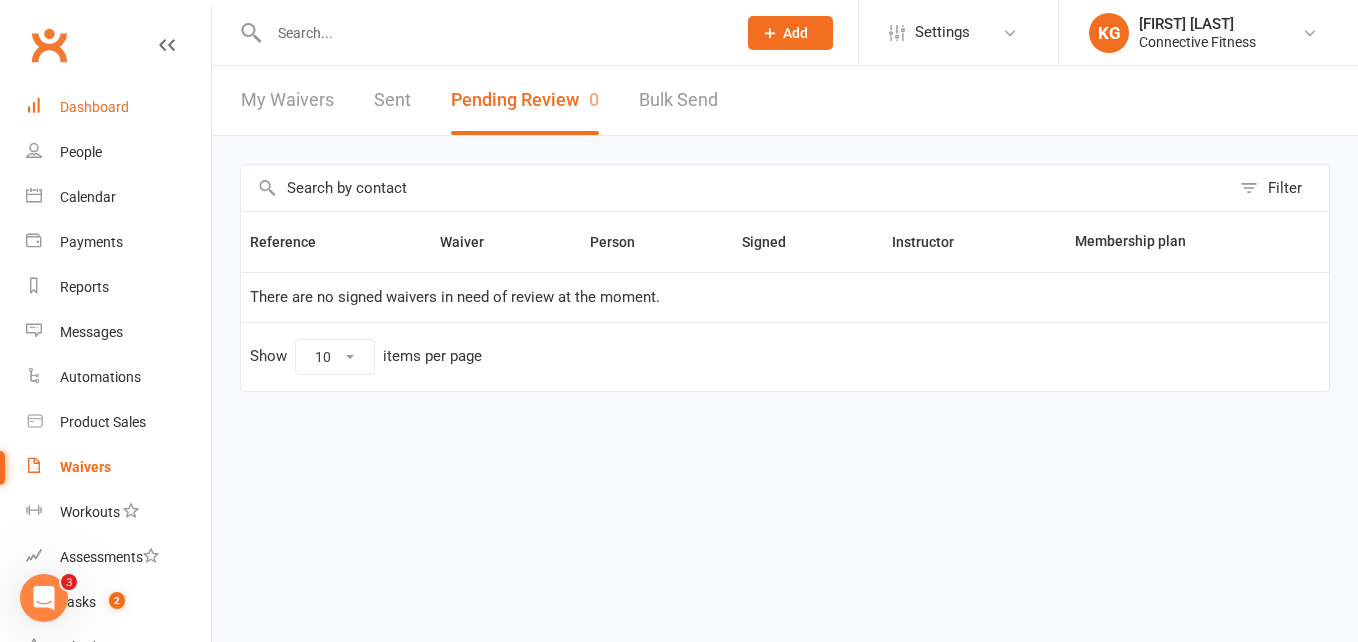 click on "Dashboard" at bounding box center [94, 107] 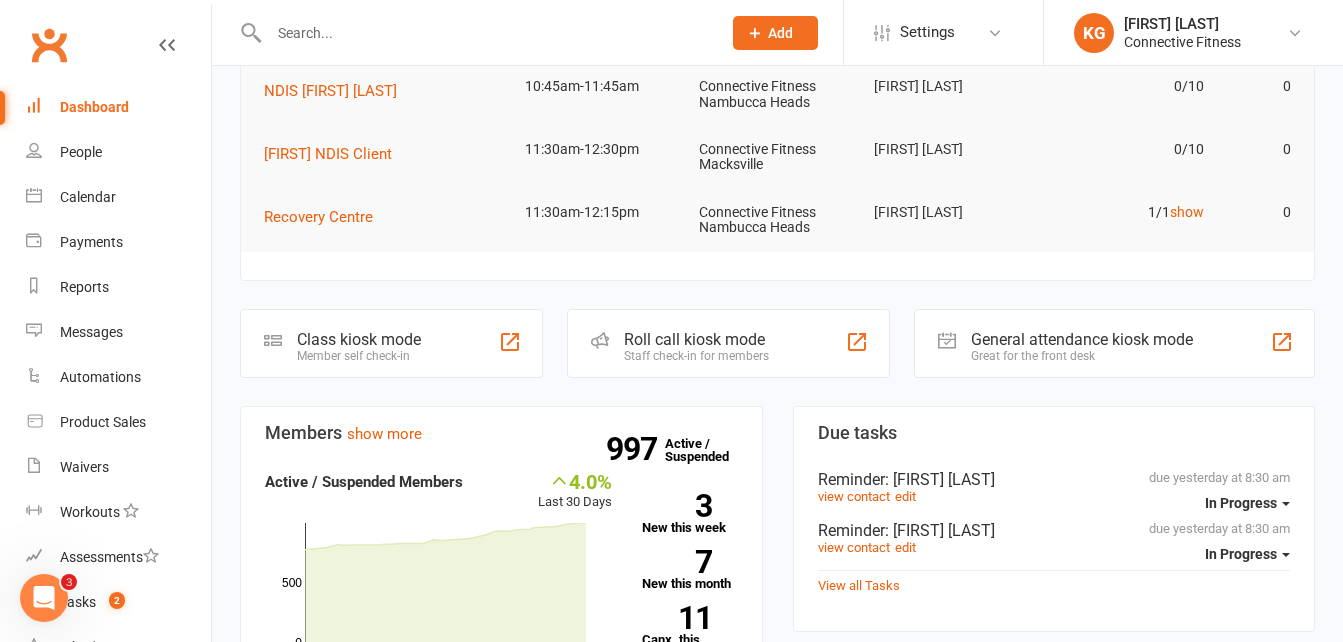 scroll, scrollTop: 285, scrollLeft: 0, axis: vertical 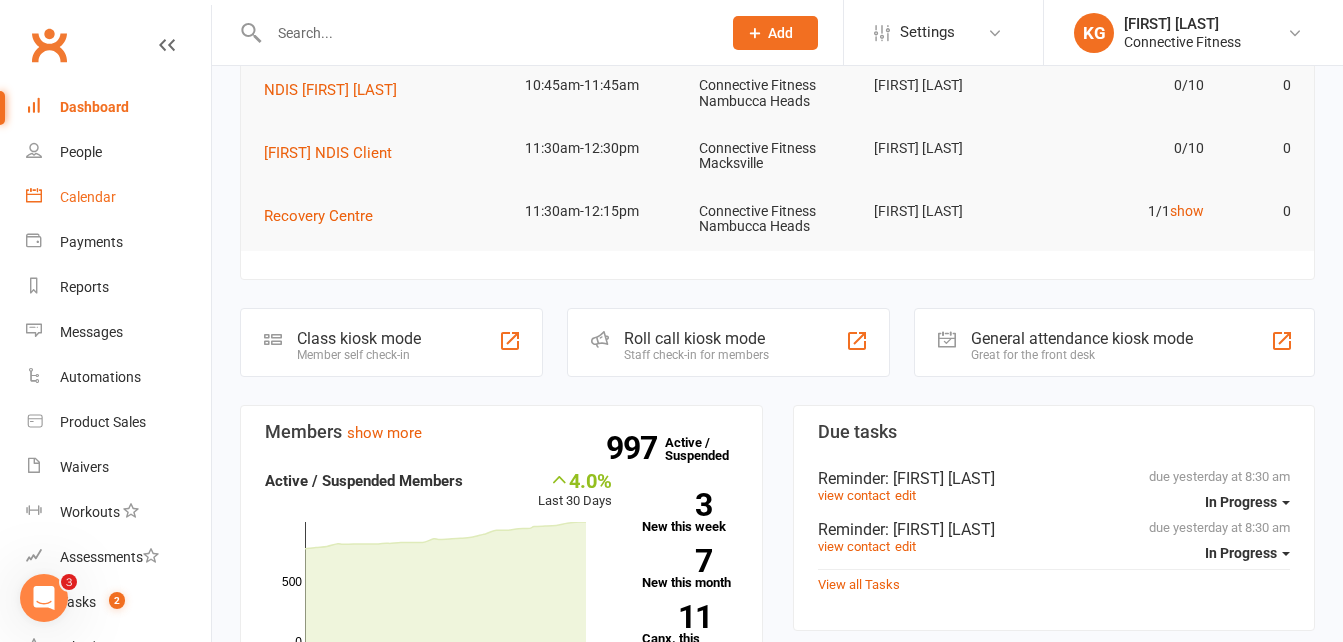 click on "Calendar" at bounding box center [88, 197] 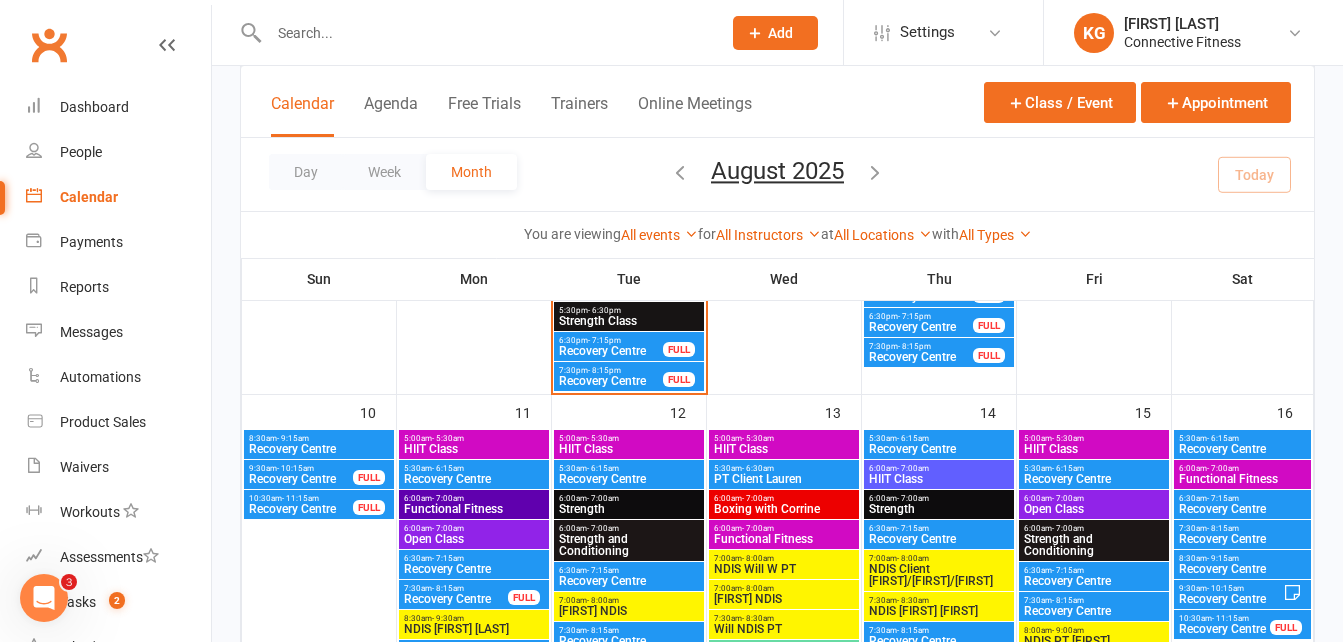 scroll, scrollTop: 2097, scrollLeft: 0, axis: vertical 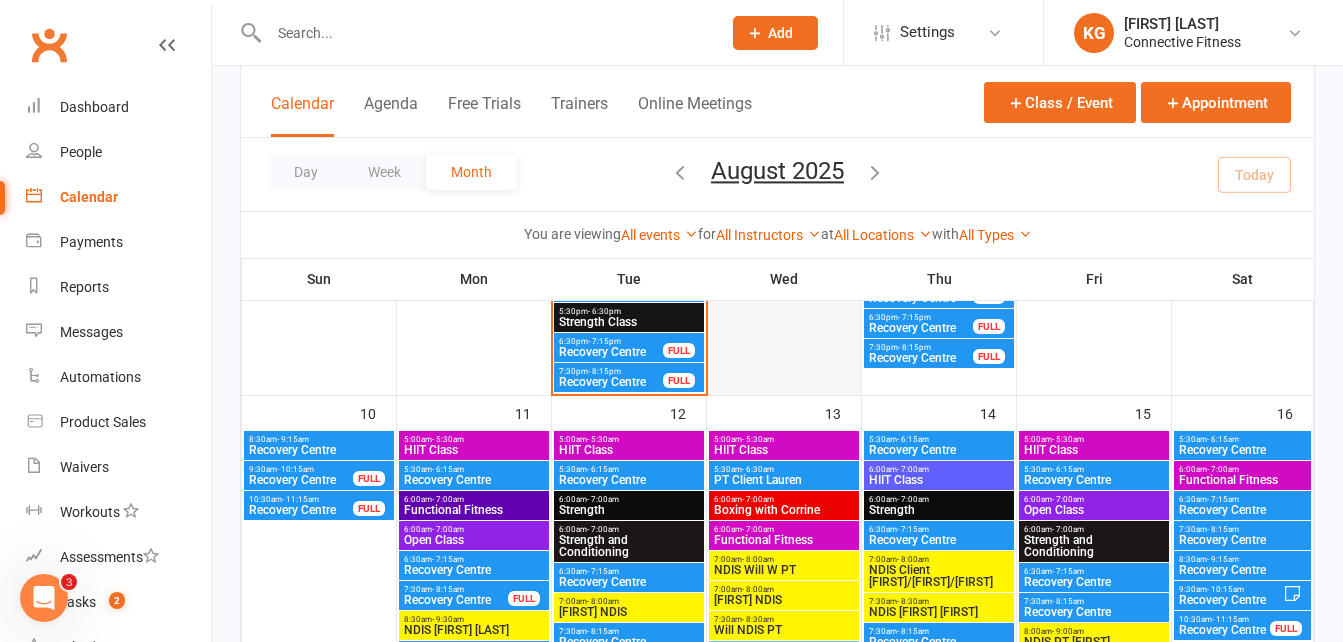 click at bounding box center (785, -105) 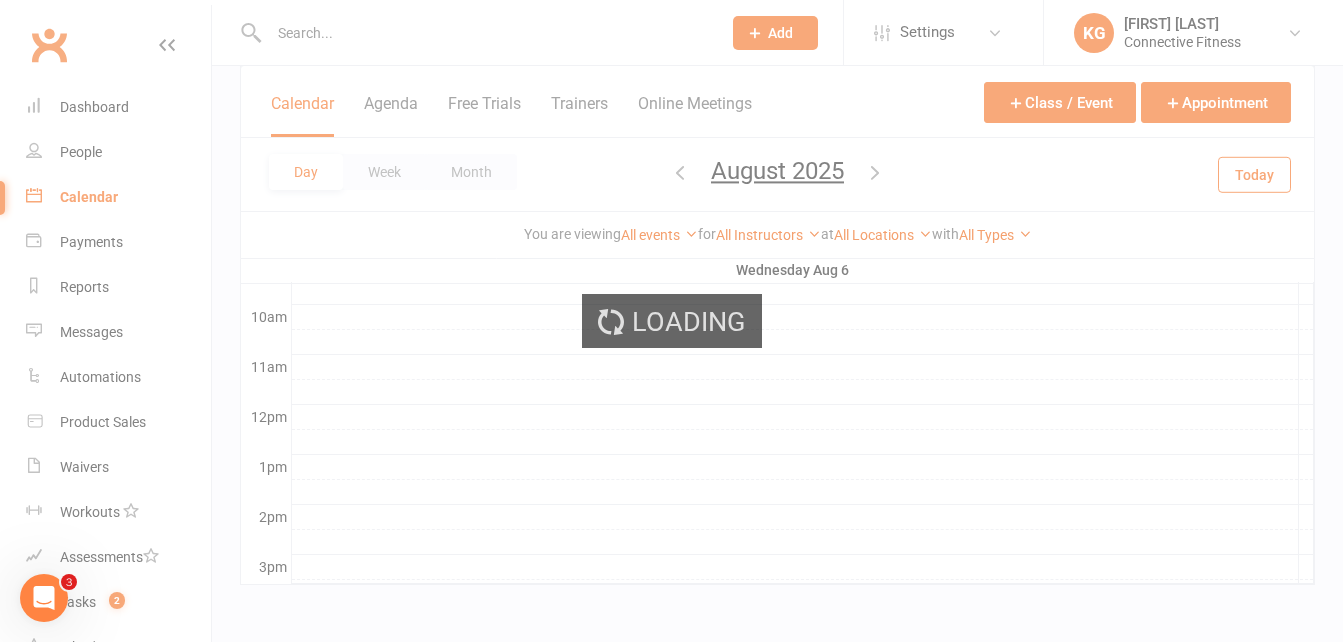 scroll, scrollTop: 603, scrollLeft: 0, axis: vertical 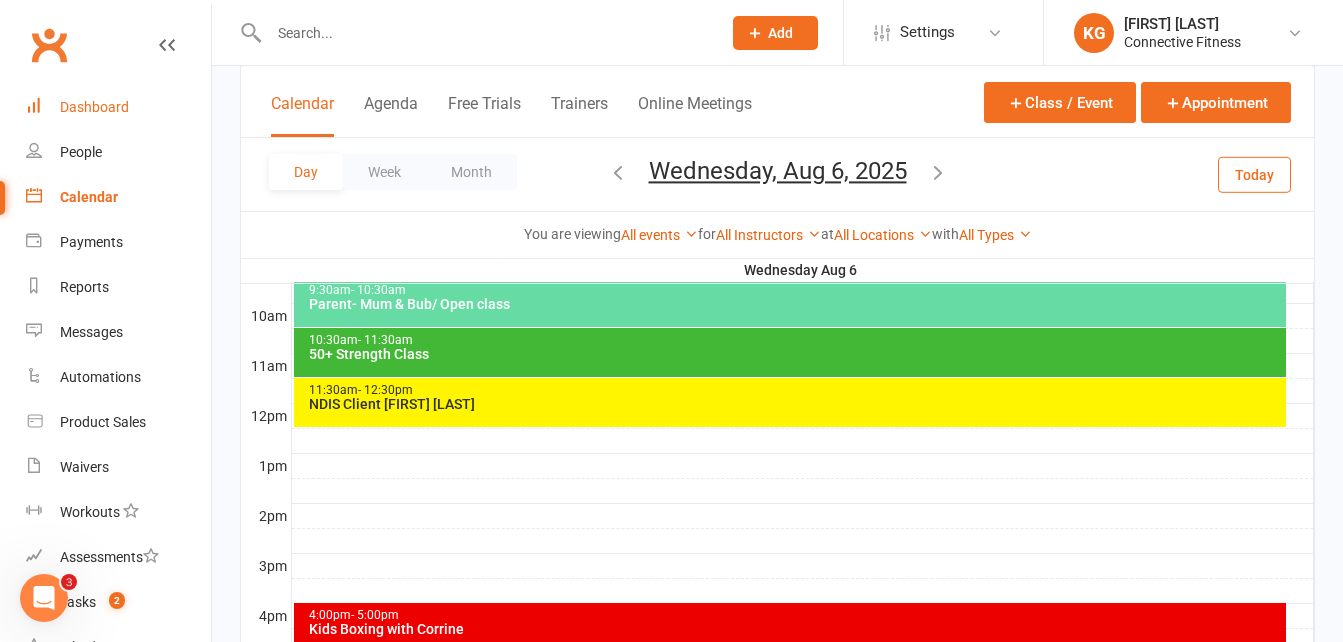 click on "Dashboard" at bounding box center [118, 107] 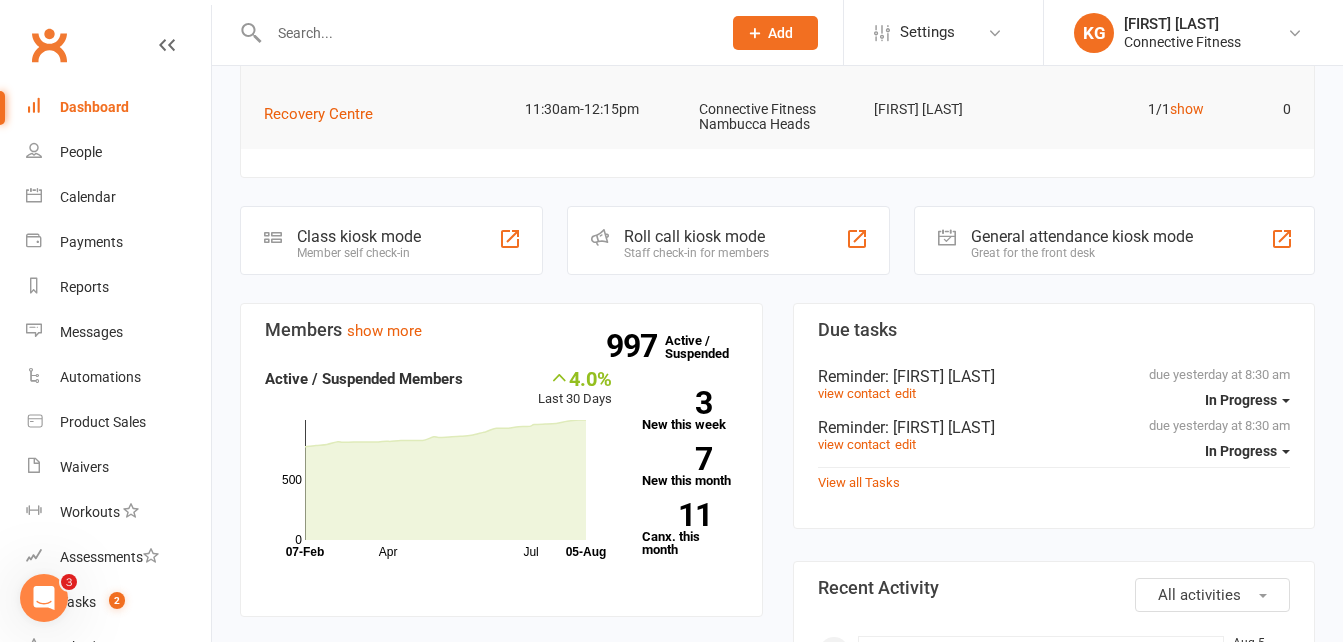 scroll, scrollTop: 388, scrollLeft: 0, axis: vertical 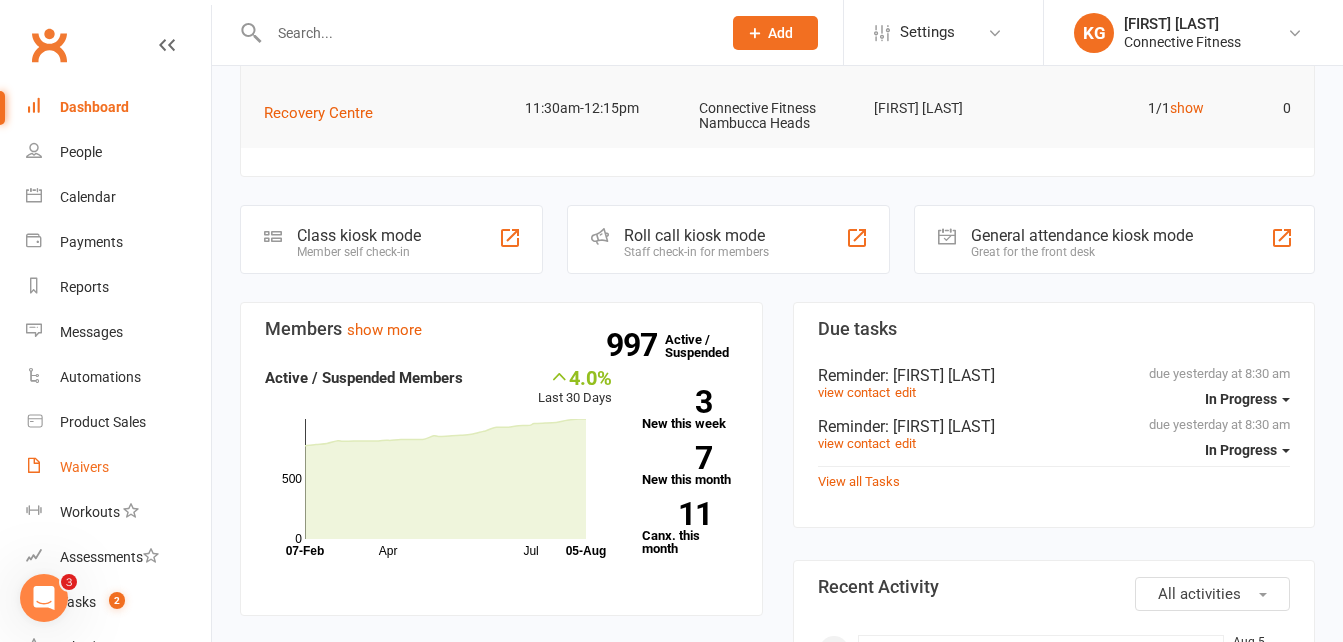 click on "Waivers" at bounding box center [84, 467] 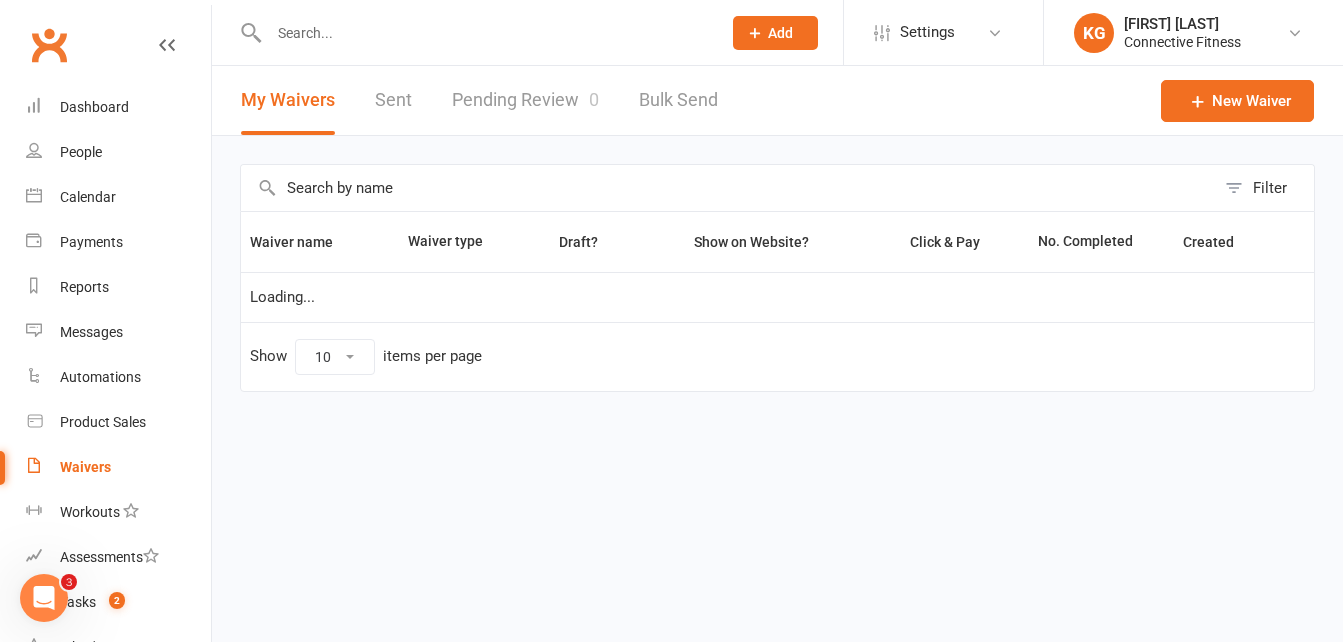 scroll, scrollTop: 0, scrollLeft: 0, axis: both 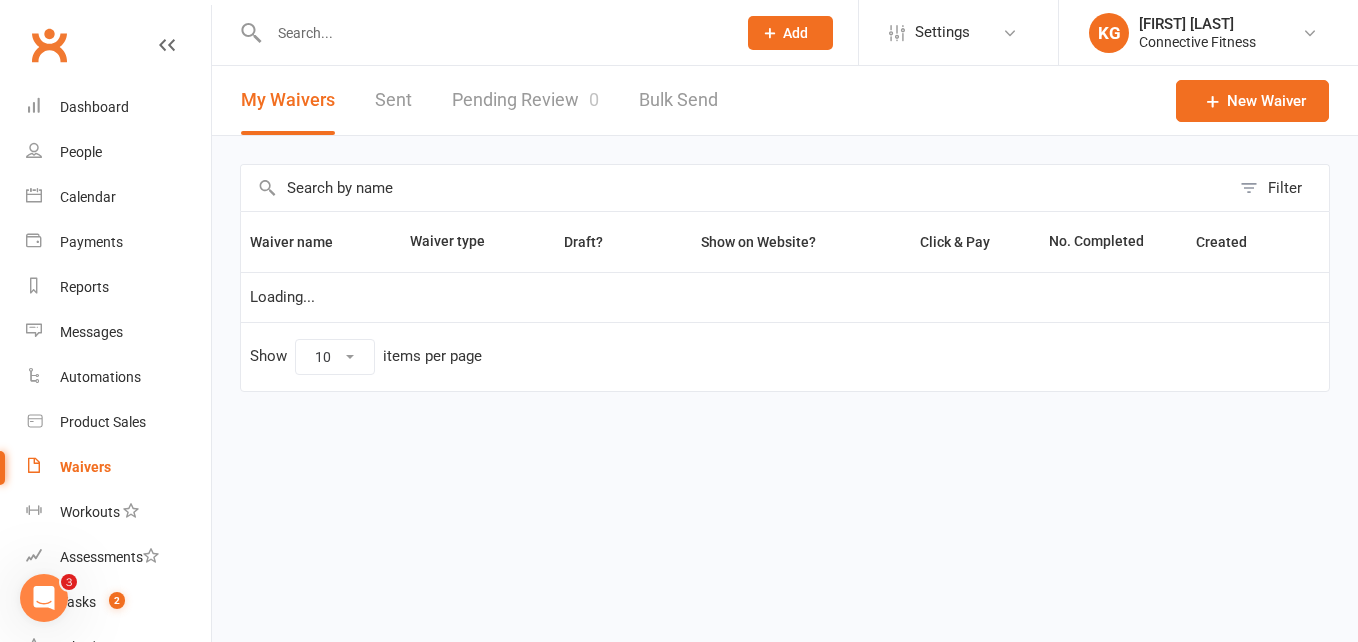 select on "100" 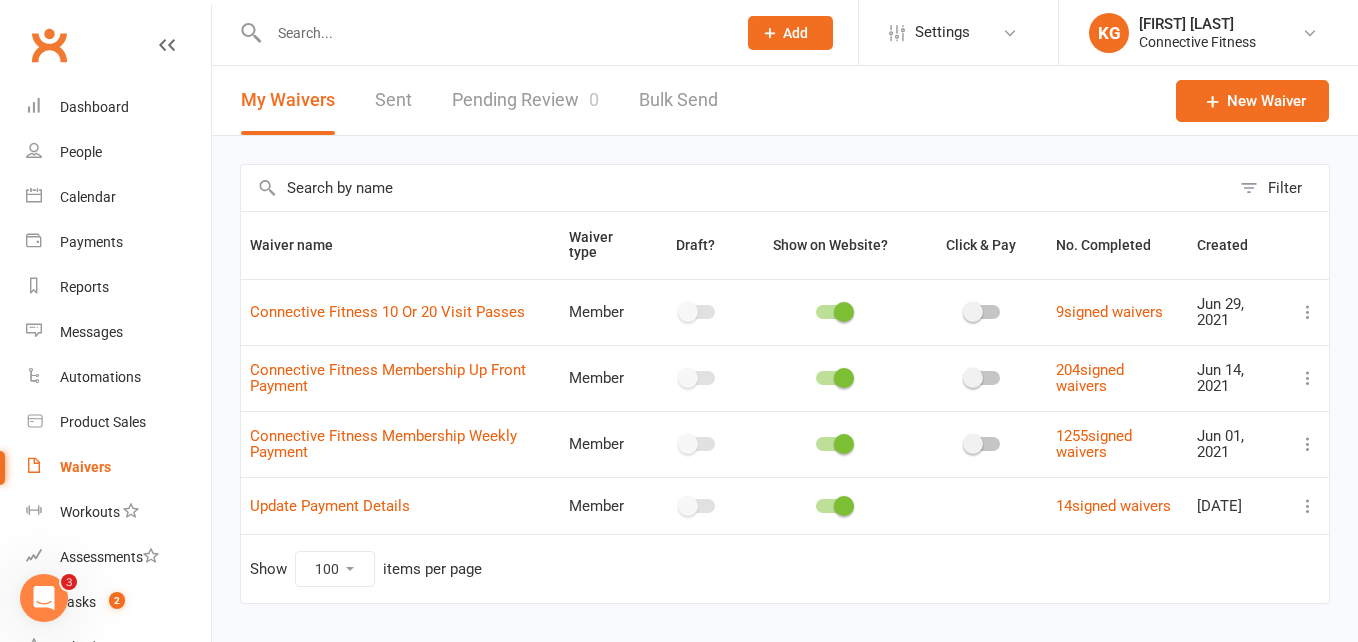 click on "Pending Review 0" at bounding box center (525, 100) 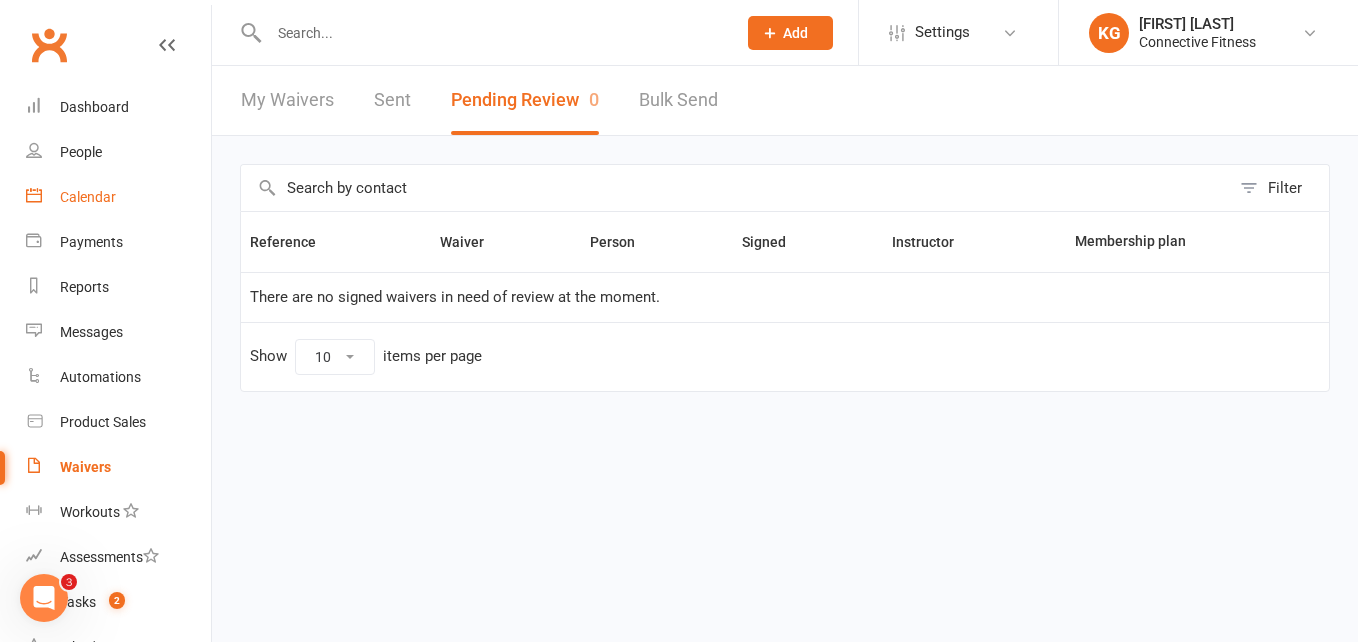 click on "Calendar" at bounding box center (118, 197) 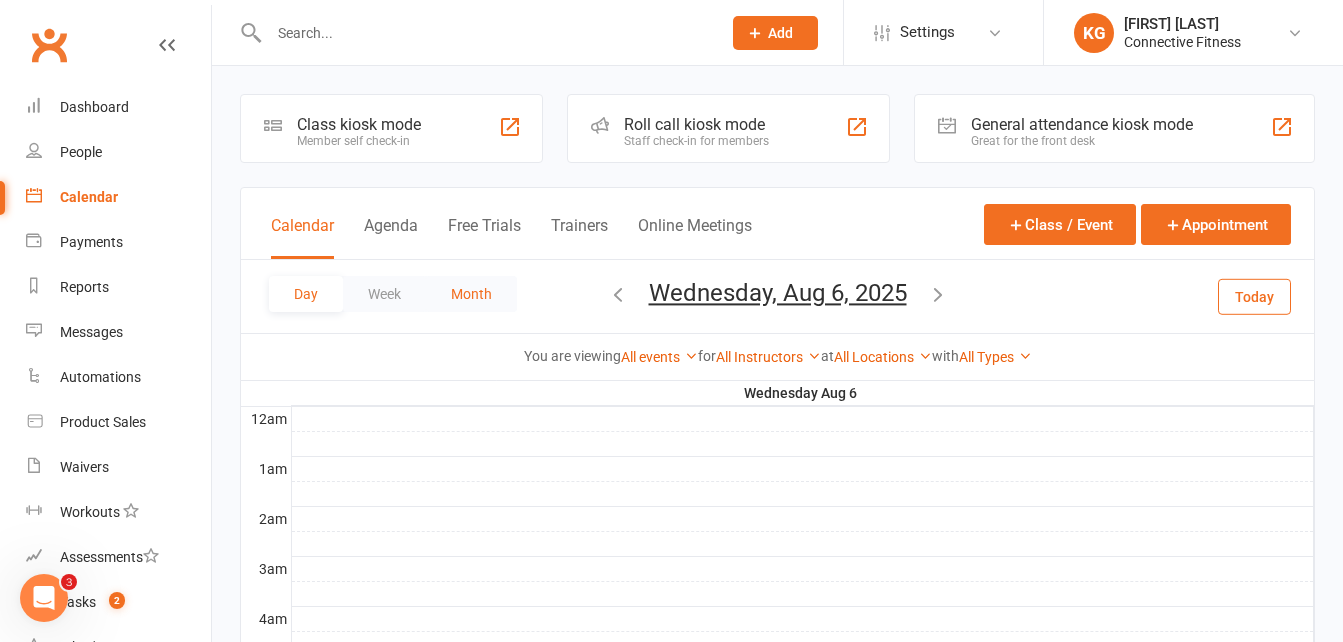 click on "Month" at bounding box center (471, 294) 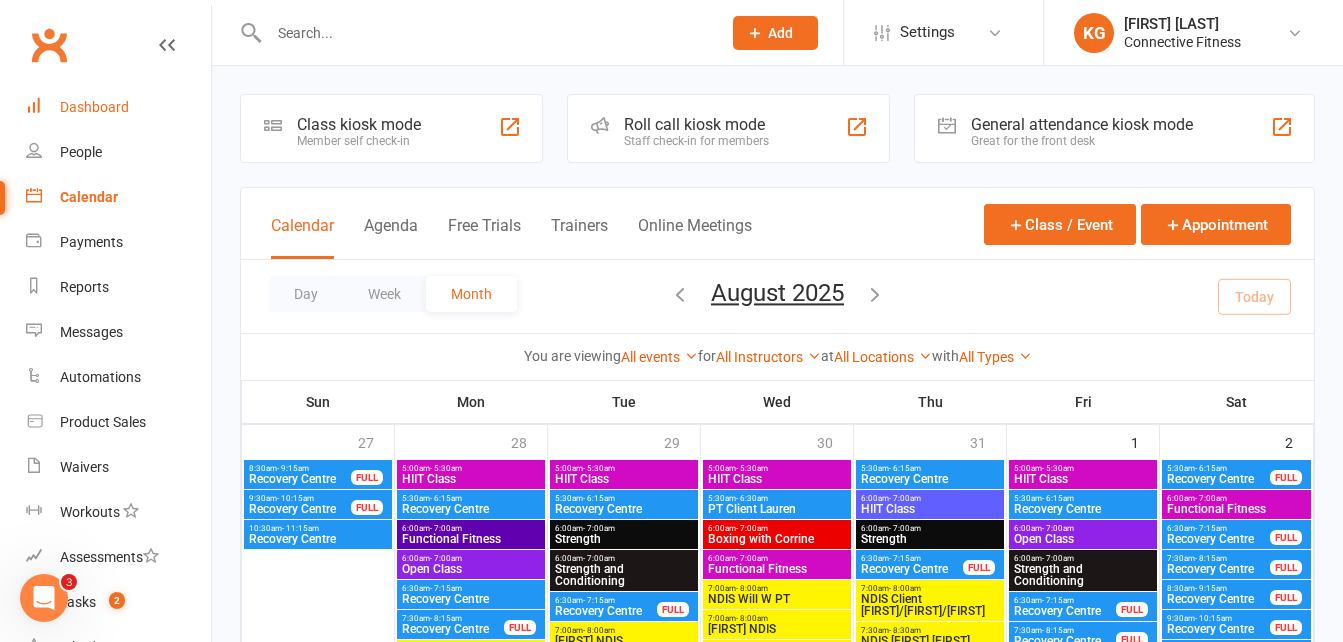 click on "Dashboard" at bounding box center (94, 107) 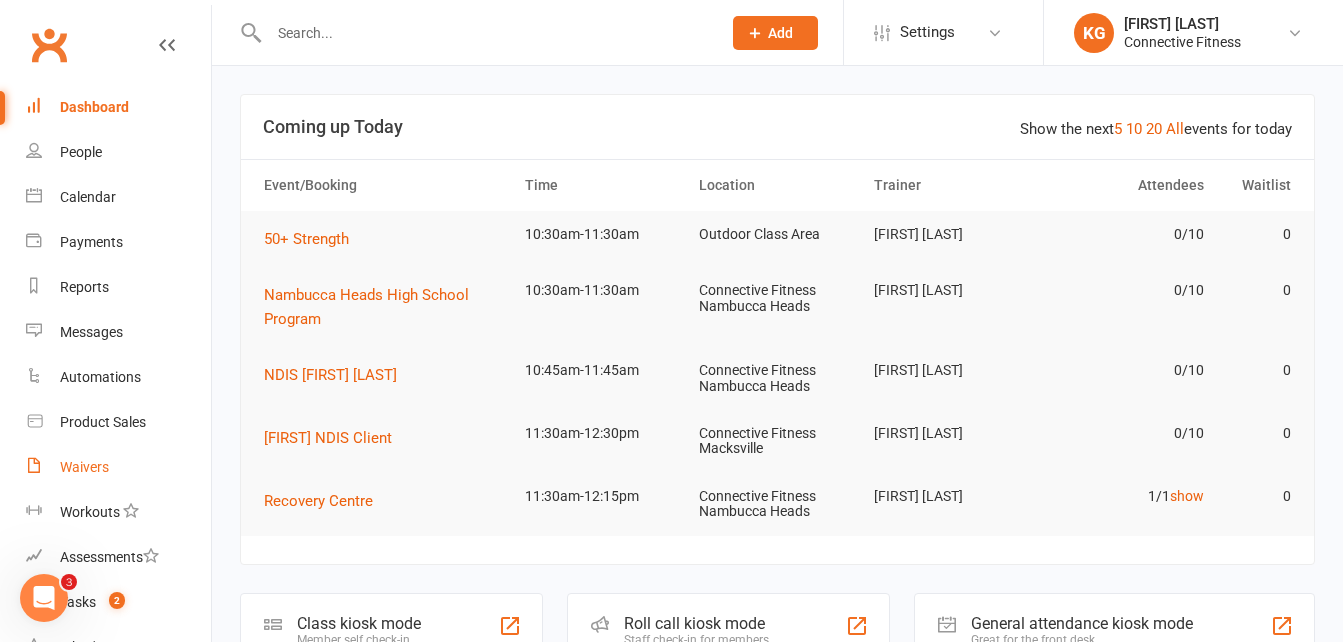 click on "Waivers" at bounding box center (84, 467) 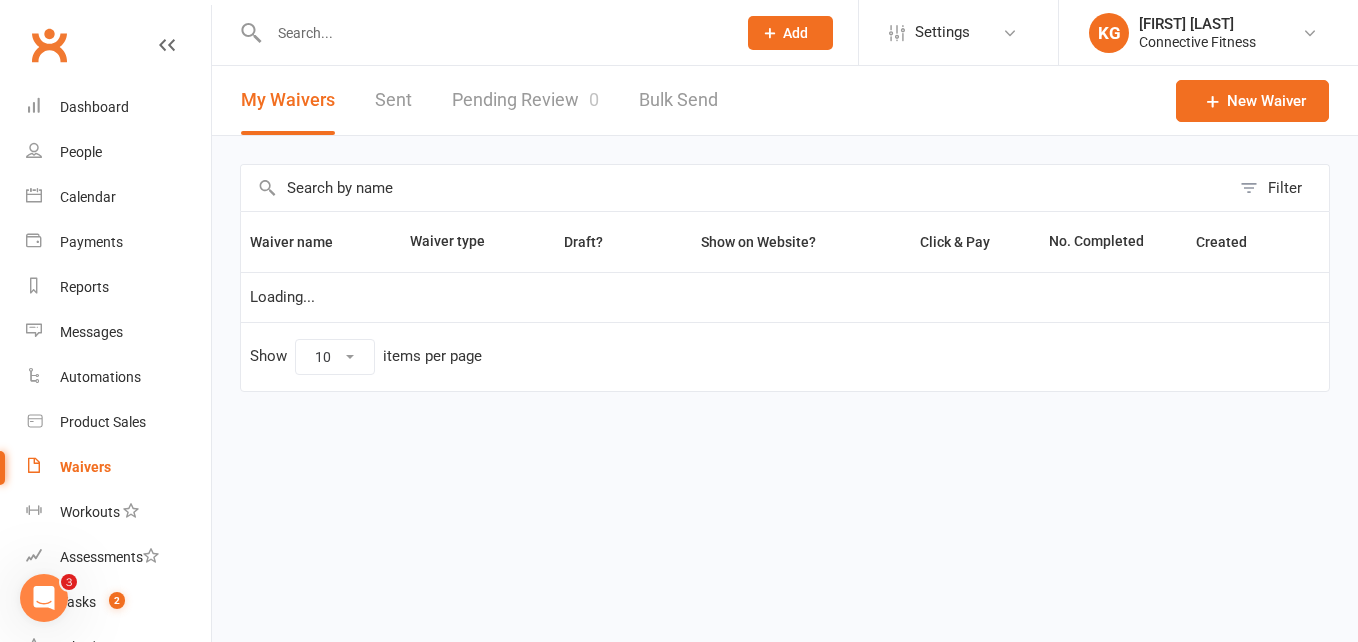 select on "100" 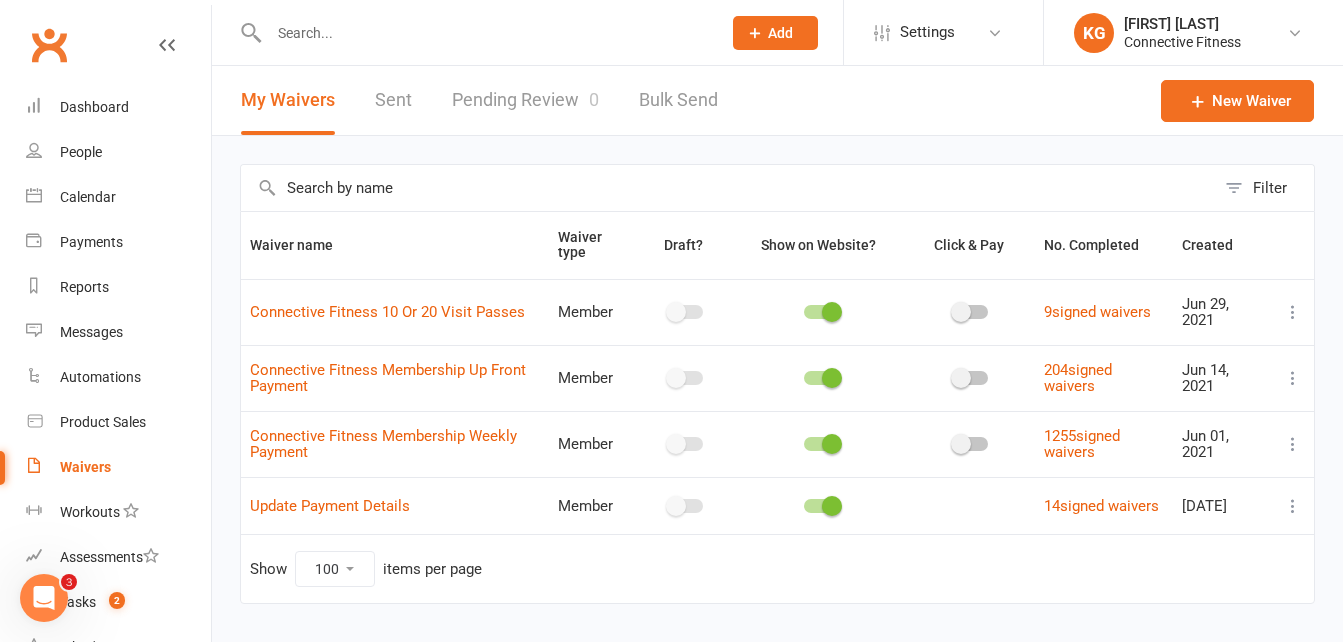 click on "Pending Review 0" at bounding box center [525, 100] 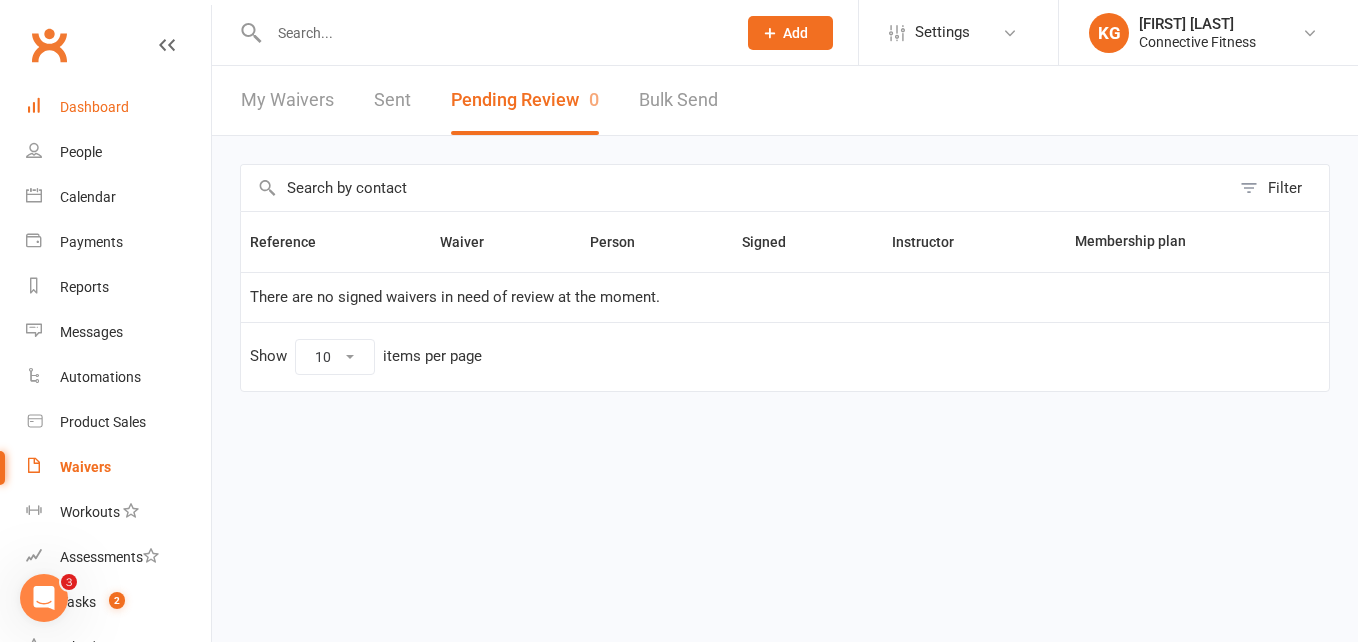 click on "Dashboard" at bounding box center [118, 107] 